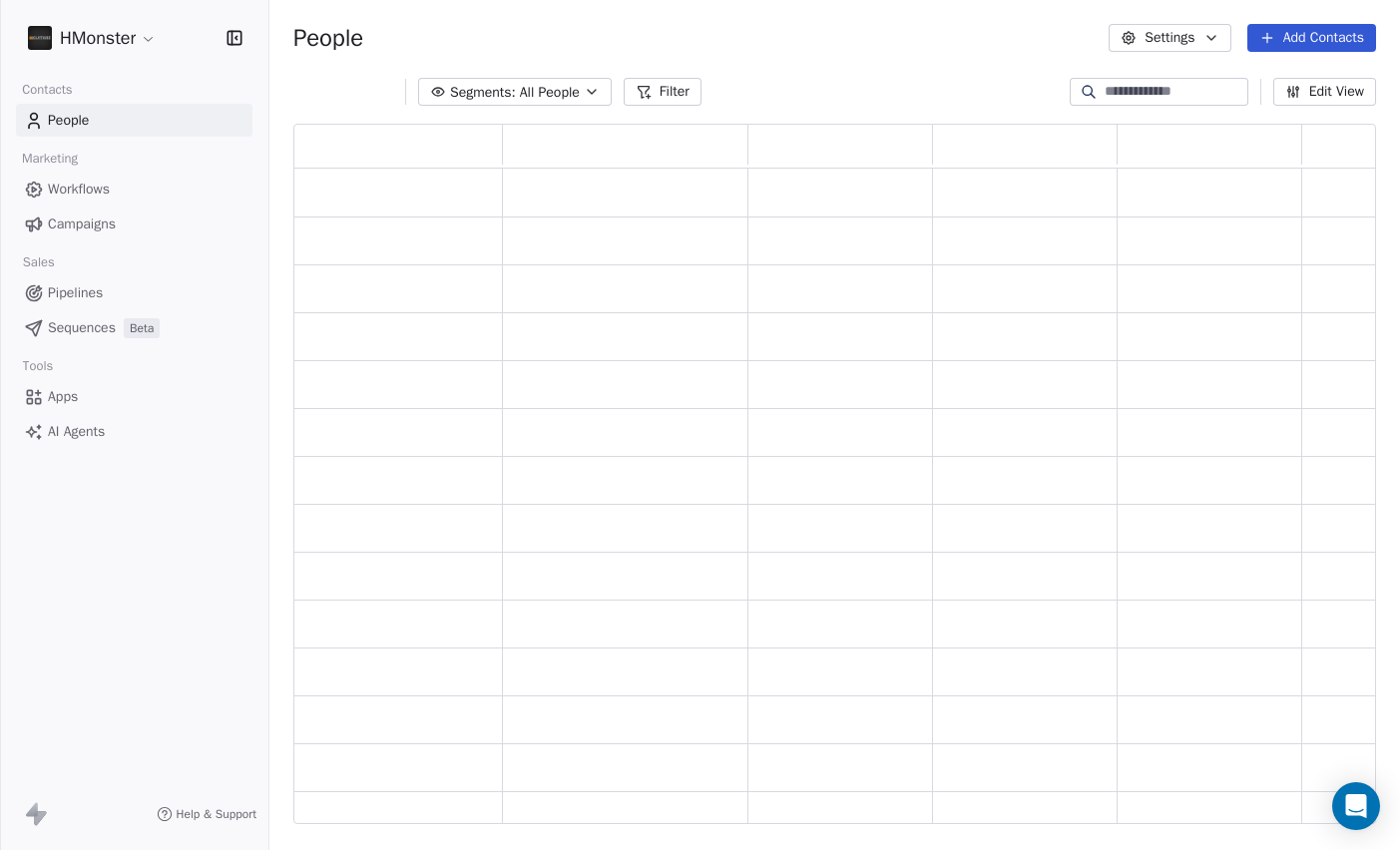 scroll, scrollTop: 0, scrollLeft: 0, axis: both 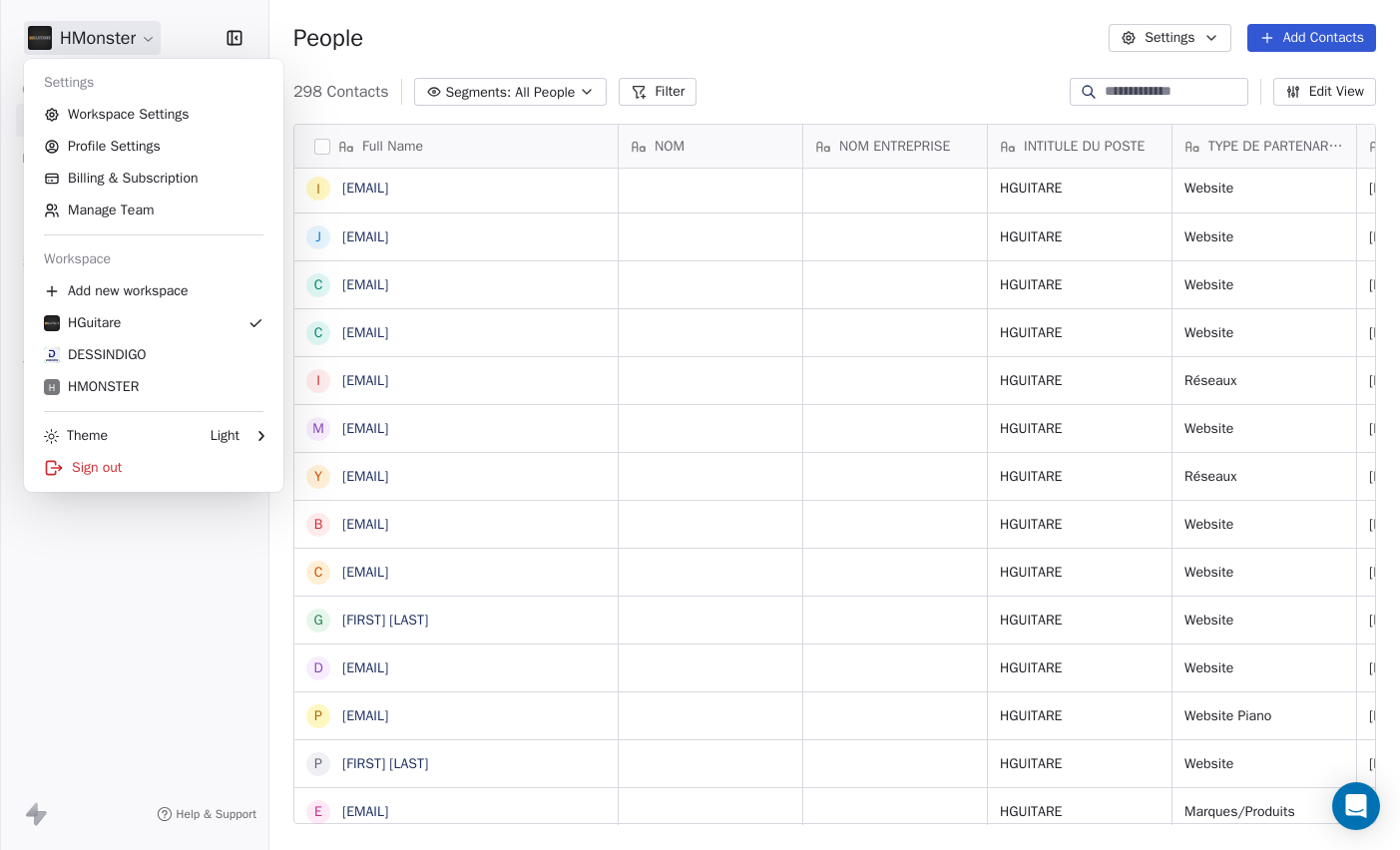 click on "HMonster Contacts People Marketing Workflows Campaigns Sales Pipelines Sequences Beta Tools Apps AI Agents Help & Support People Settings Add Contacts 298 Contacts Segments: All People Filter Edit View Tag Add to Sequence Export Full Name i [EMAIL] j [EMAIL] c [EMAIL] c [EMAIL] i [EMAIL] m [EMAIL] y [EMAIL] b [EMAIL] c [EMAIL] G [FIRST] [LAST] (DG) d [EMAIL] p [EMAIL] P [FIRST] [LAST] e [EMAIL] c [EMAIL] R [FIRST] [LAST] L [FIRST] i [EMAIL] e [EMAIL] s [EMAIL] D [FIRST] ou [FIRST] a [EMAIL] n [EMAIL] s [EMAIL] j [EMAIL] i [EMAIL] s [EMAIL] c [EMAIL] a [EMAIL] l [EMAIL]" at bounding box center [700, 425] 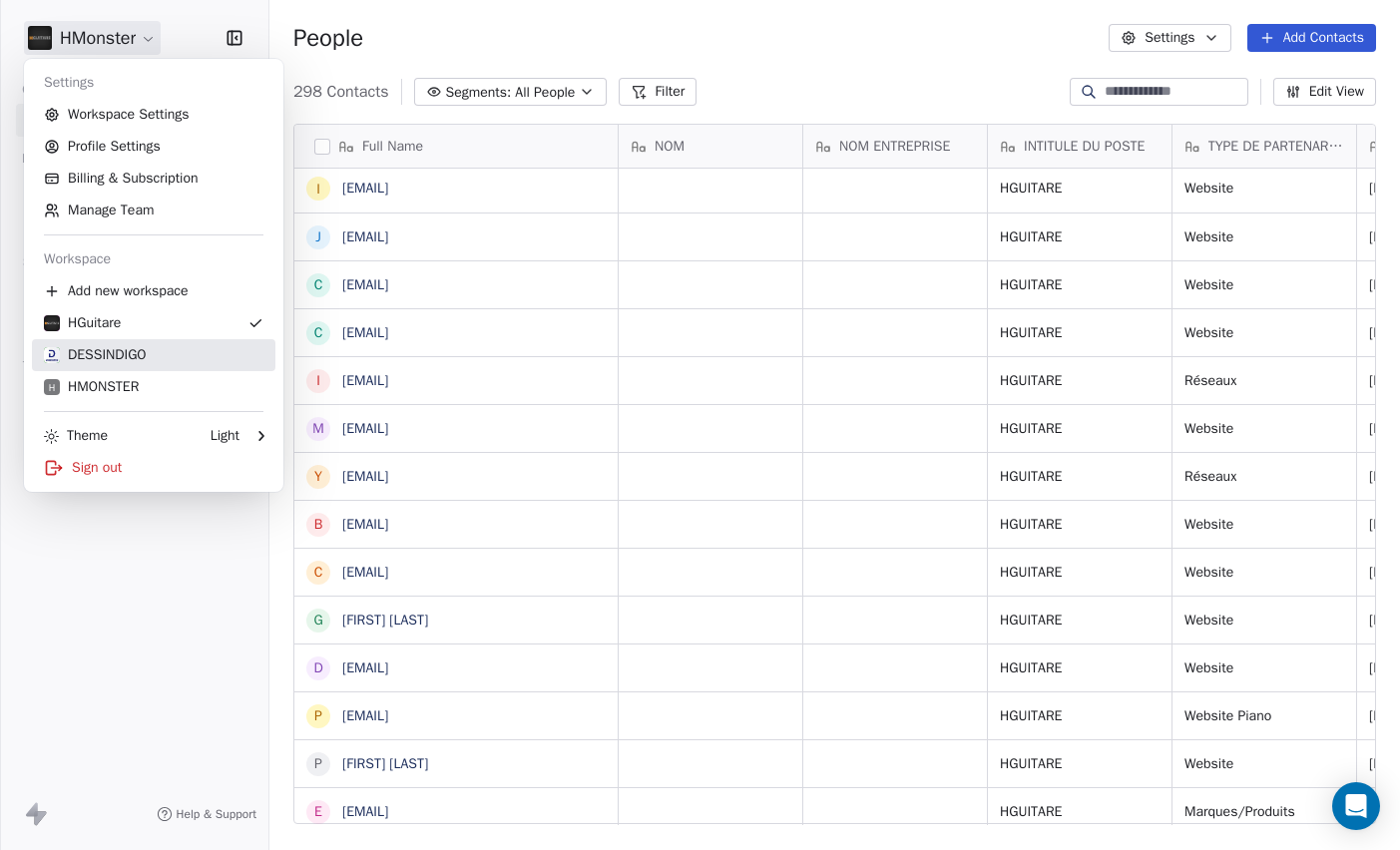 click on "DESSINDIGO" at bounding box center (95, 355) 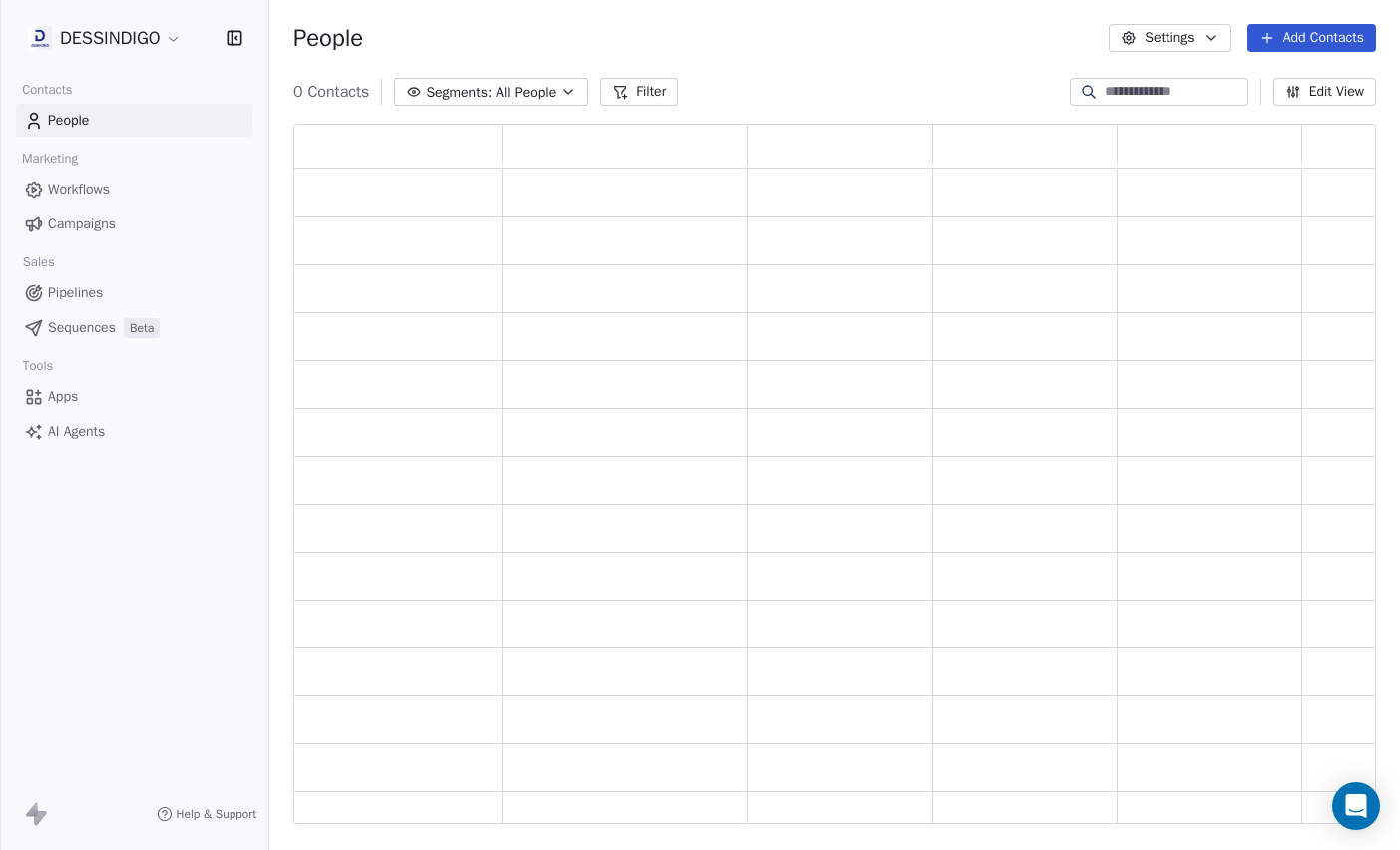 scroll, scrollTop: 16, scrollLeft: 16, axis: both 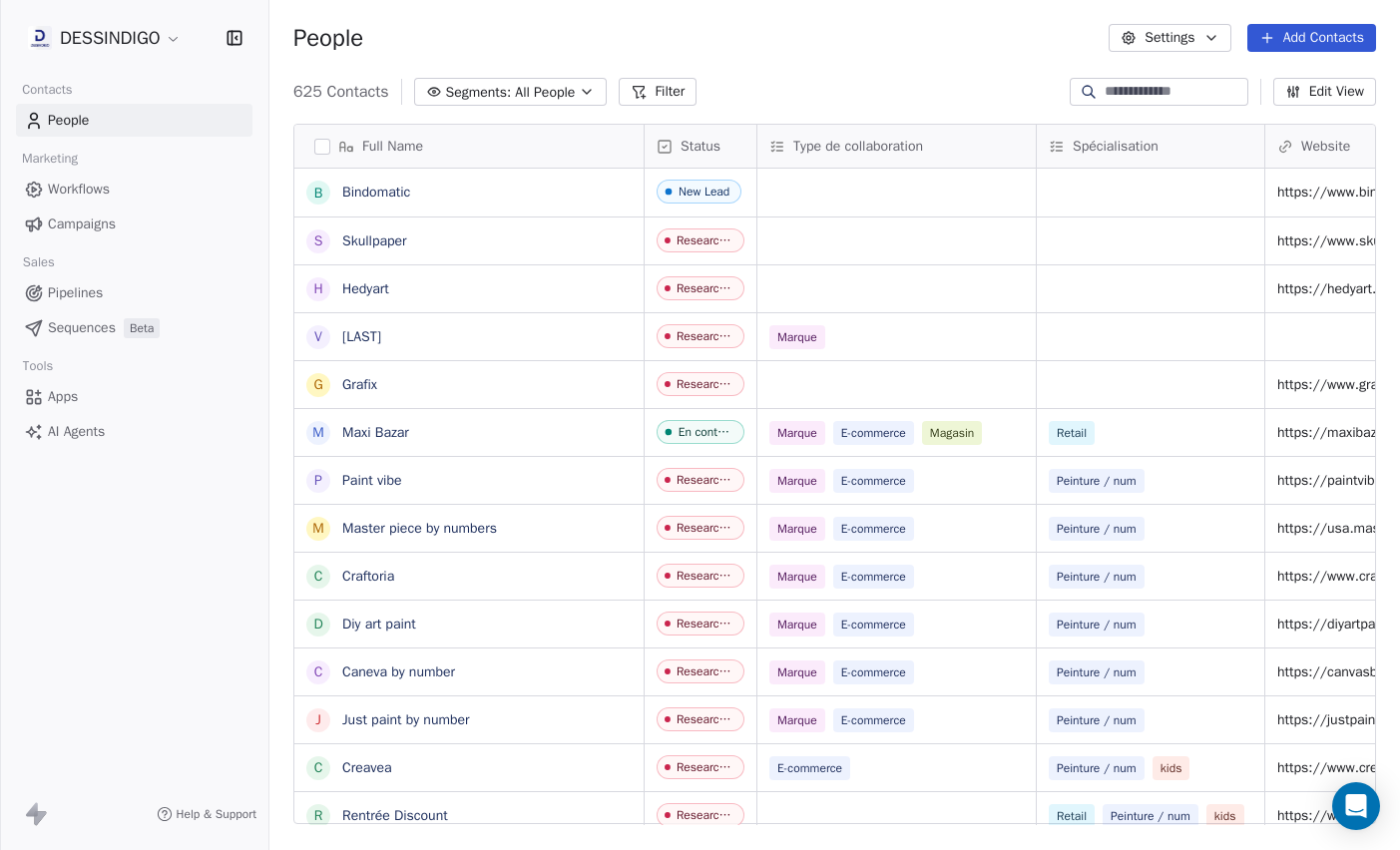 click on "DESSINDIGO Contacts People Marketing Workflows Campaigns Sales Pipelines Sequences Beta Tools Apps AI Agents Help & Support" at bounding box center (134, 425) 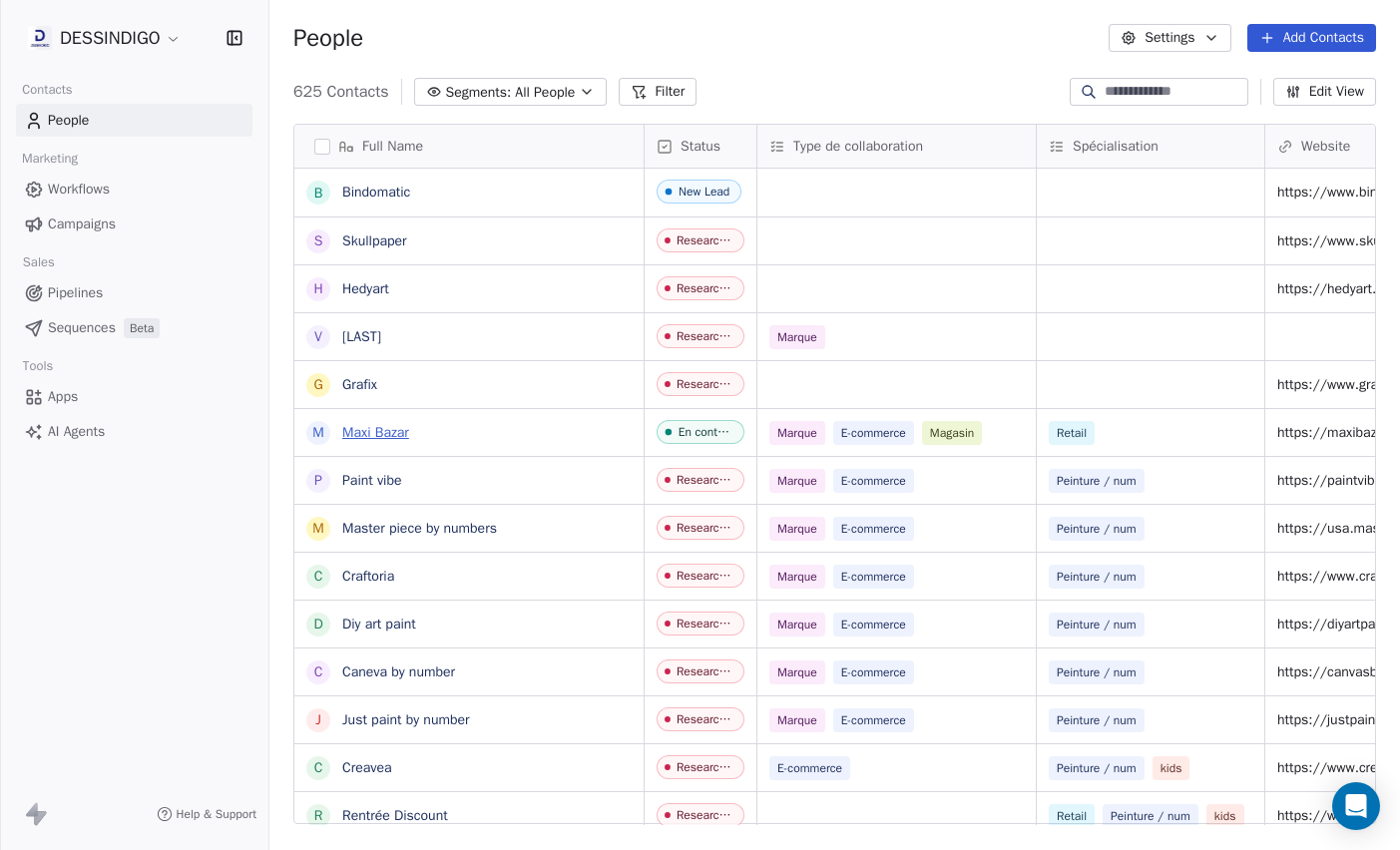 click on "Maxi Bazar" at bounding box center (375, 432) 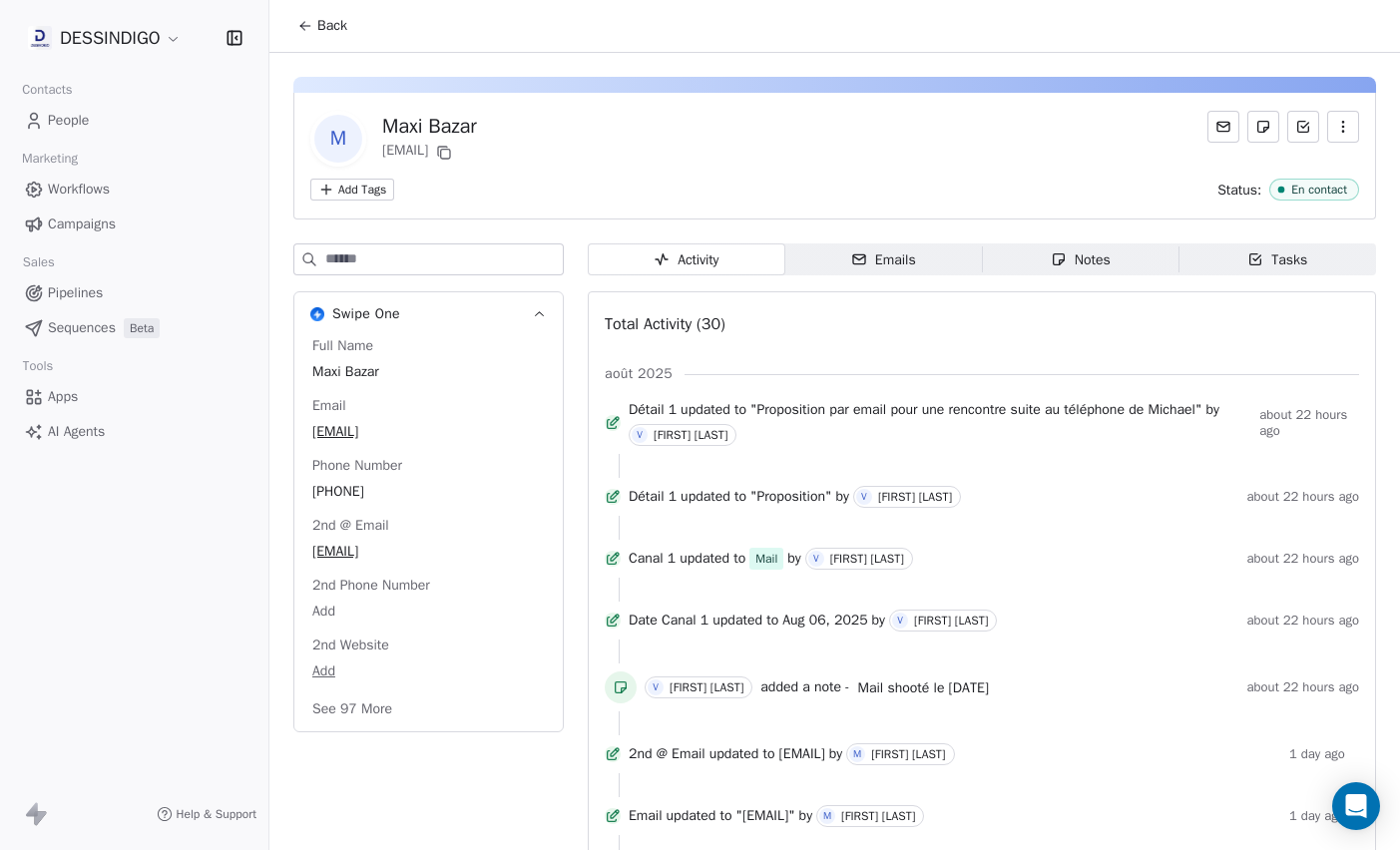 click on "Emails Emails" at bounding box center [884, 259] 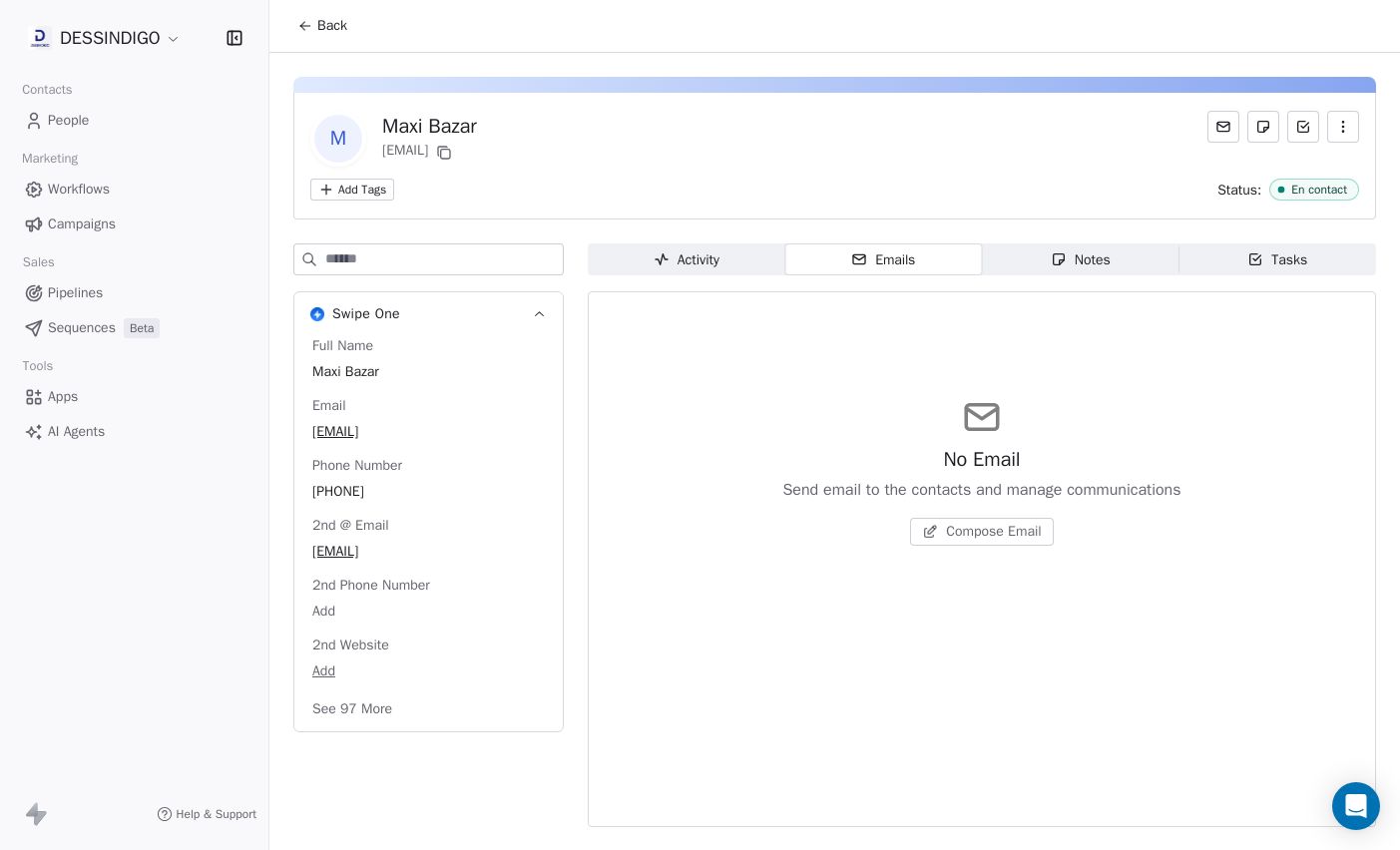 click on "Activity Activity Emails Emails   Notes   Notes Tasks Tasks No Email Send email to the contacts and manage communications   Compose Email" at bounding box center (982, 541) 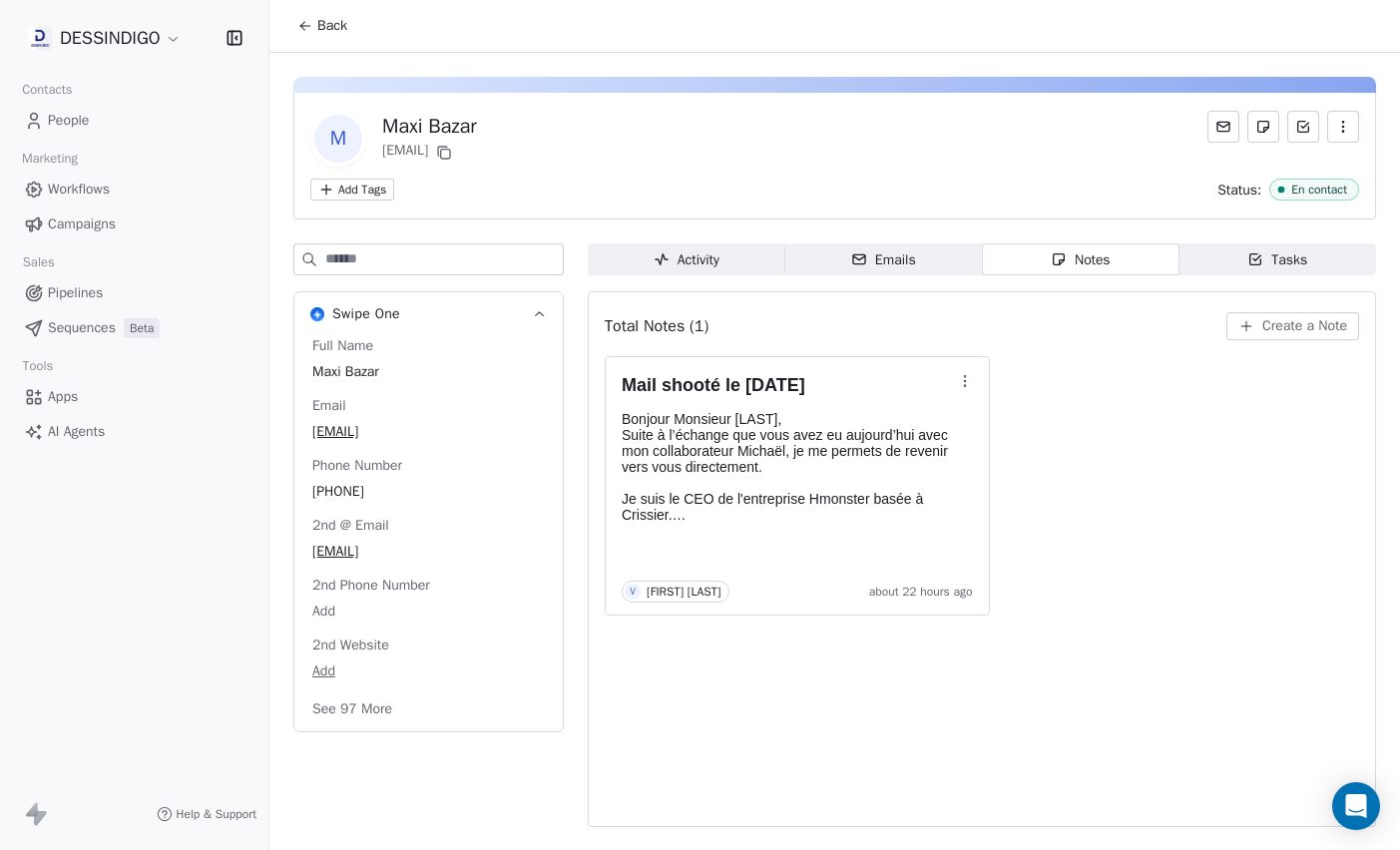 click on "Mail shooté le [DATE] Bonjour Monsieur [LAST], Suite à l’échange que vous avez eu aujourd’hui avec mon collaborateur [FIRST], je me permets de revenir vers vous directement. Je suis le CEO de l'entreprise Hmonster basée à Crissier. D’ailleurs, je suis également client de Maxi Bazar et, avec ma compagne, nous possédons évidement une carte de fidélité ! L'entreprise que je dirige est spécialisée dans l’apprentissage en ligne du dessin et de la peinture. Nous comptons plus de 80 000 apprenants, et notre plateforme couvre des techniques variées comme la gouache, l’aquarelle, les pastels, les bases du dessin, le manga, etc. Nous disposons de plus de 110 heures de cours préenregistrés, et nos professeurs corrigent les travaux des élèves qui le souhaitent, etc. J’ai remarqué que Maxi Bazar propose des produits de beaux-arts, comme des boîtes de gouache, de pastels, des carnets de peinture et même de la peinture par numéros. Bien cordialement, [FIRST] [LAST]" at bounding box center (982, 486) 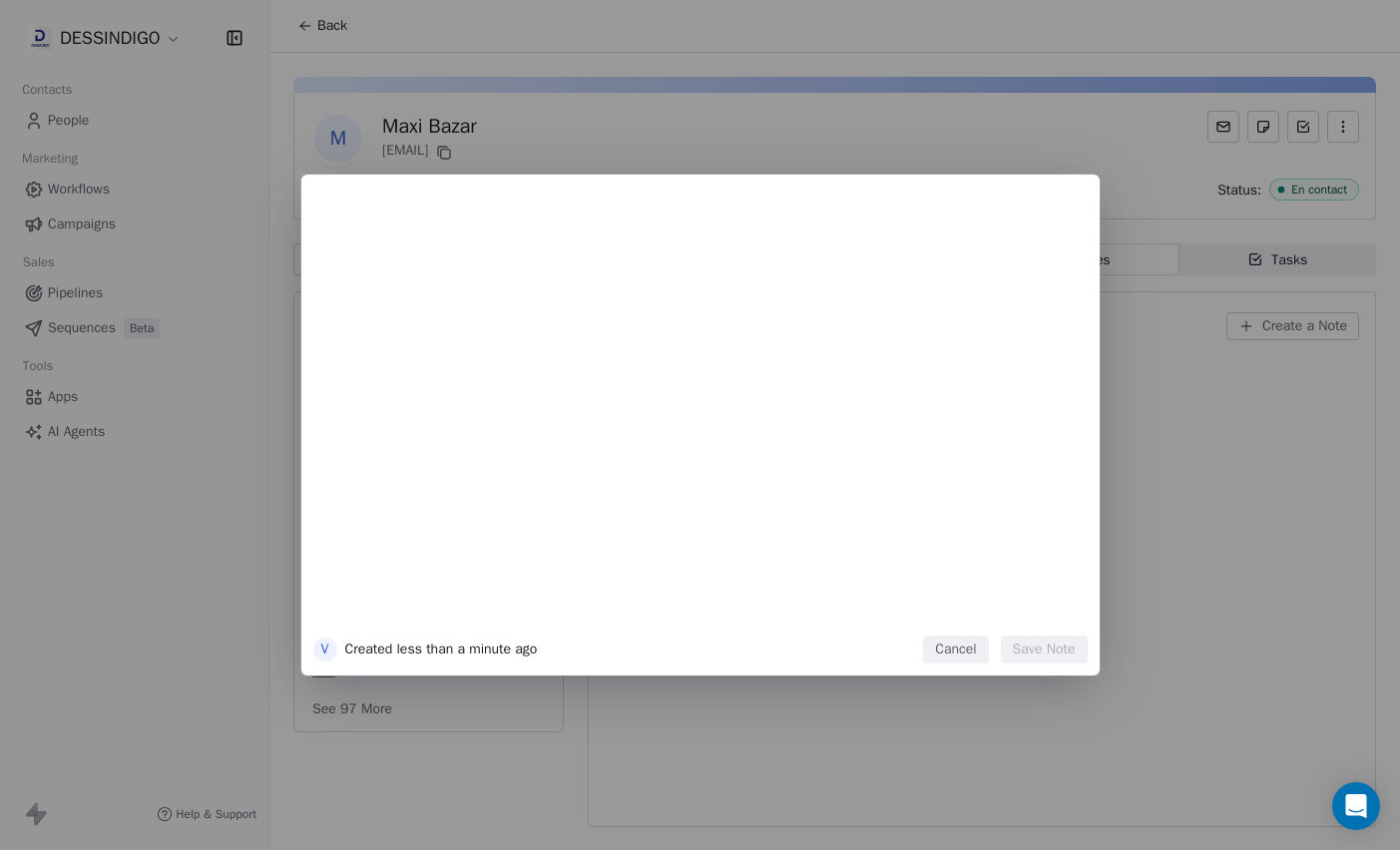 drag, startPoint x: 938, startPoint y: 653, endPoint x: 863, endPoint y: 617, distance: 83.192548 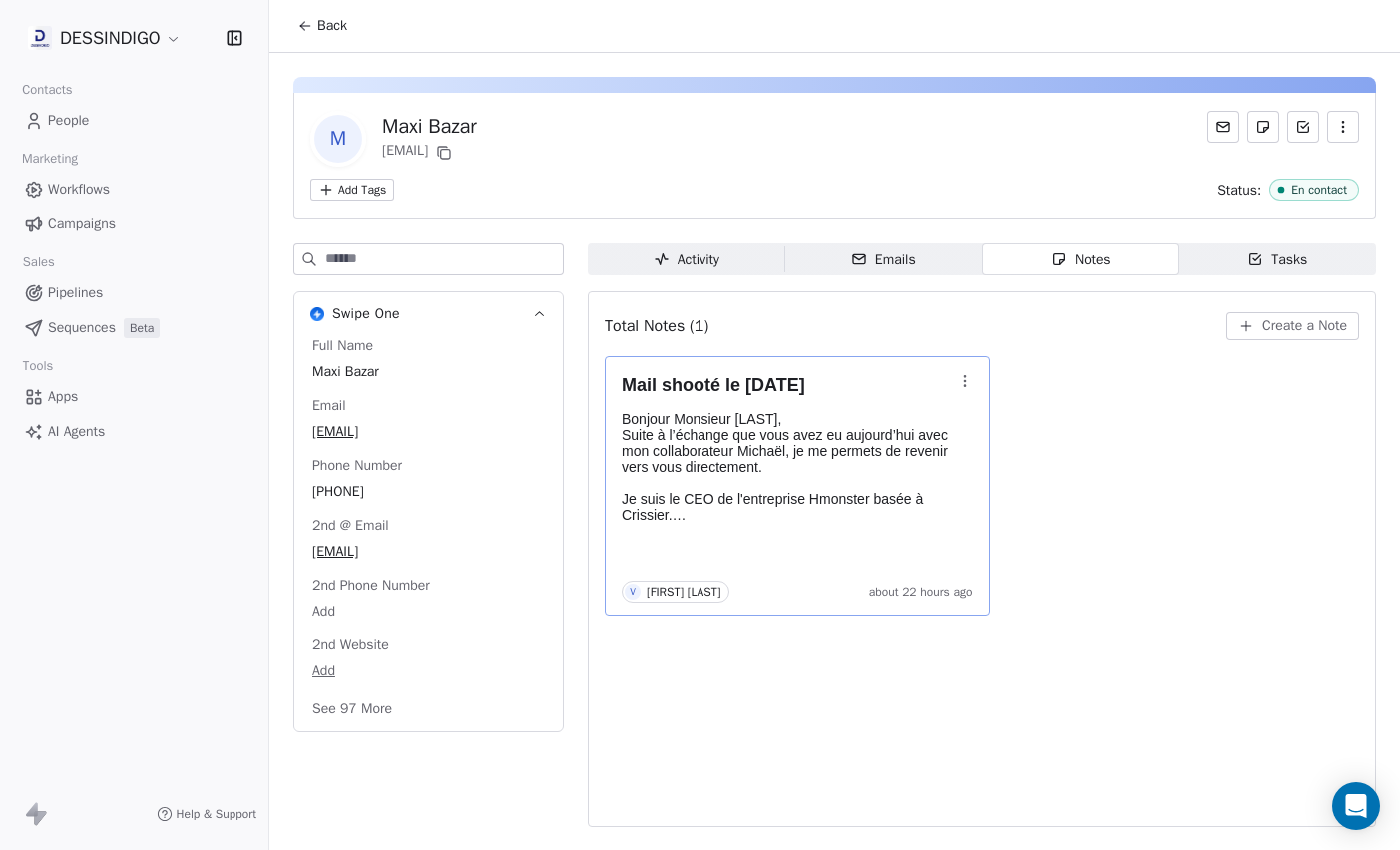 click on "Suite à l’échange que vous avez eu aujourd’hui avec mon collaborateur [FIRST], je me permets de revenir vers vous directement. Je suis le CEO de l'entreprise Hmonster basée à Crissier. D’ailleurs, je suis également client de Maxi Bazar et, avec ma compagne, nous possédons évidement une carte de fidélité !" at bounding box center [787, 475] 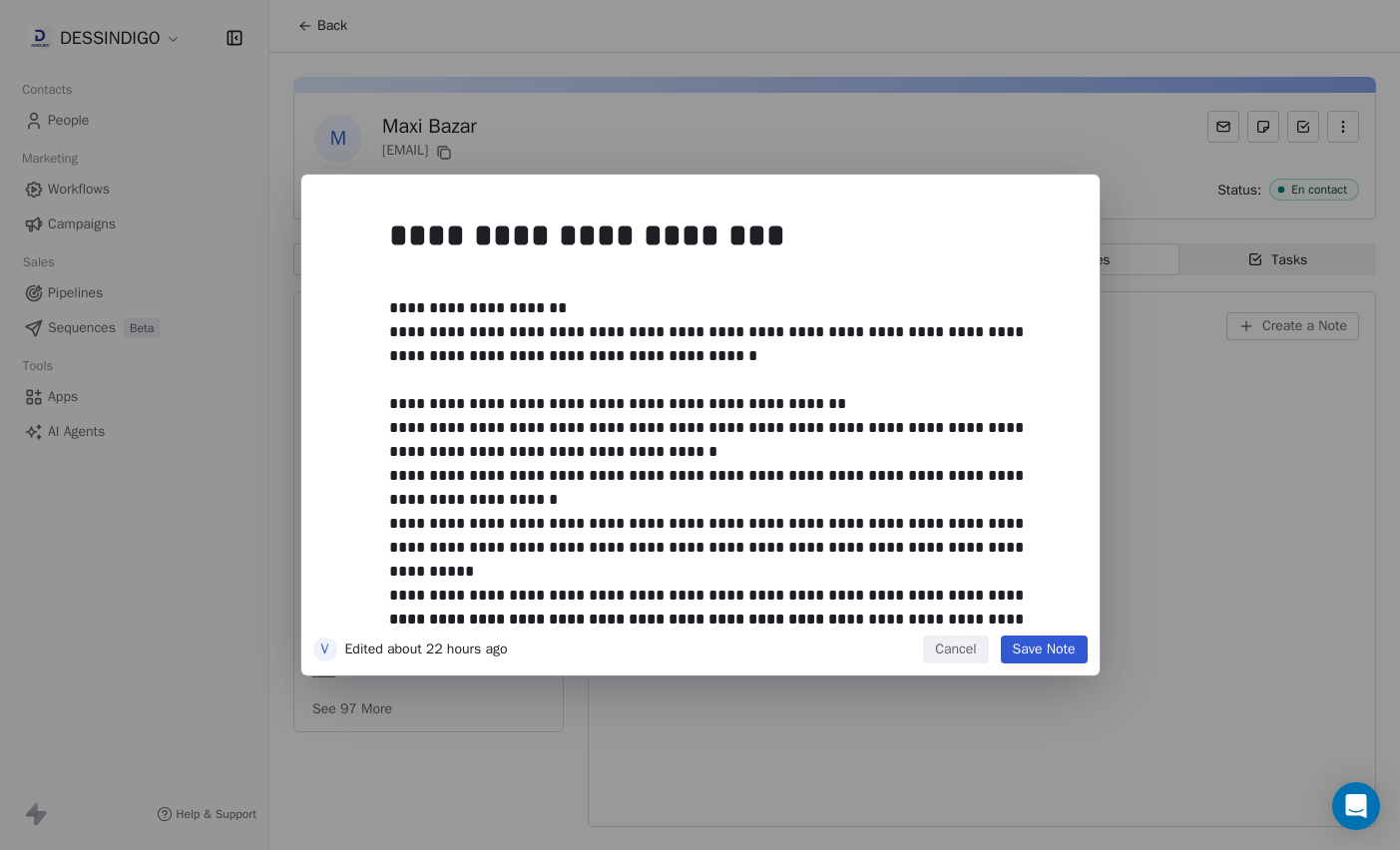 scroll, scrollTop: 391, scrollLeft: 0, axis: vertical 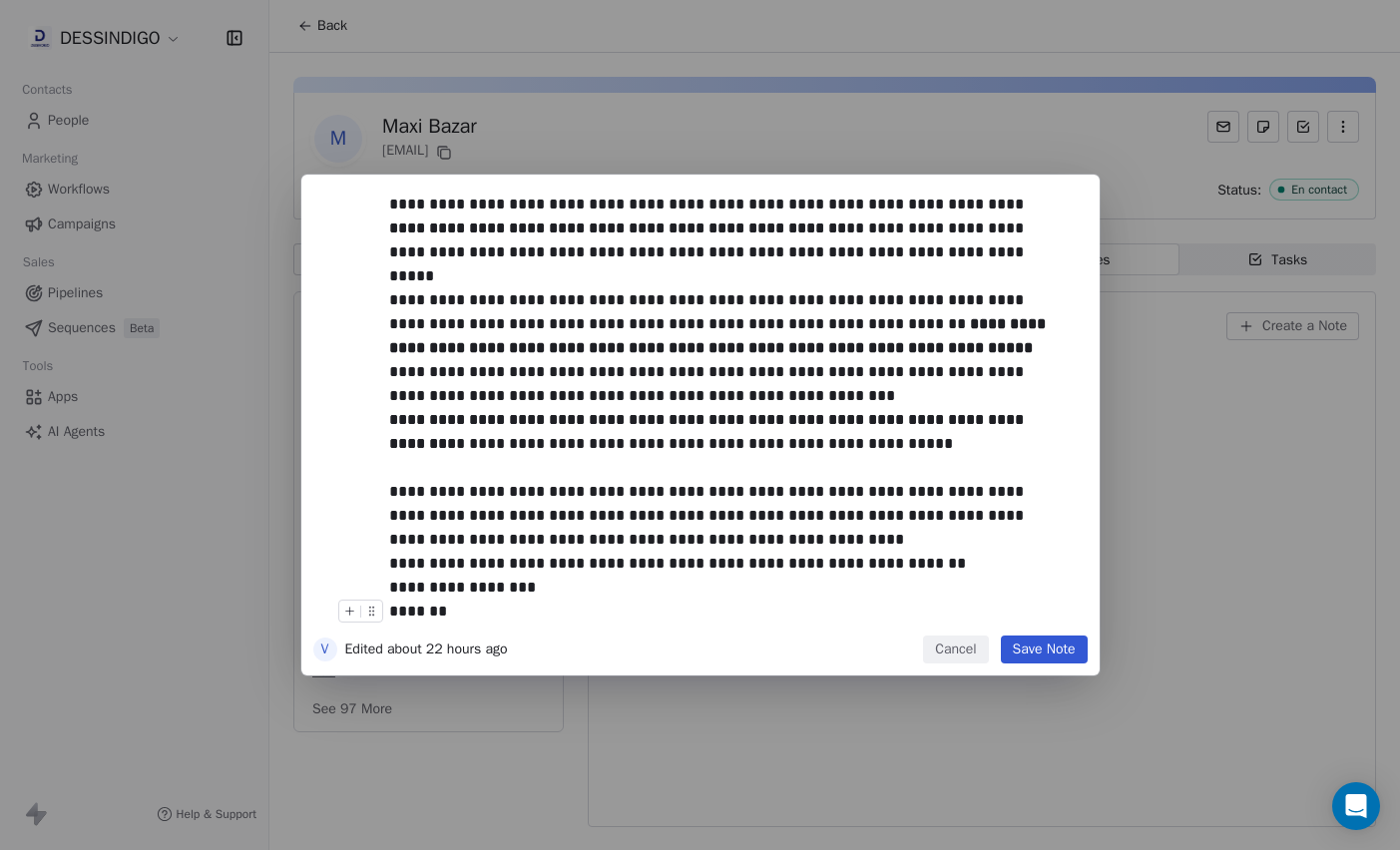 click on "*******" at bounding box center [722, 612] 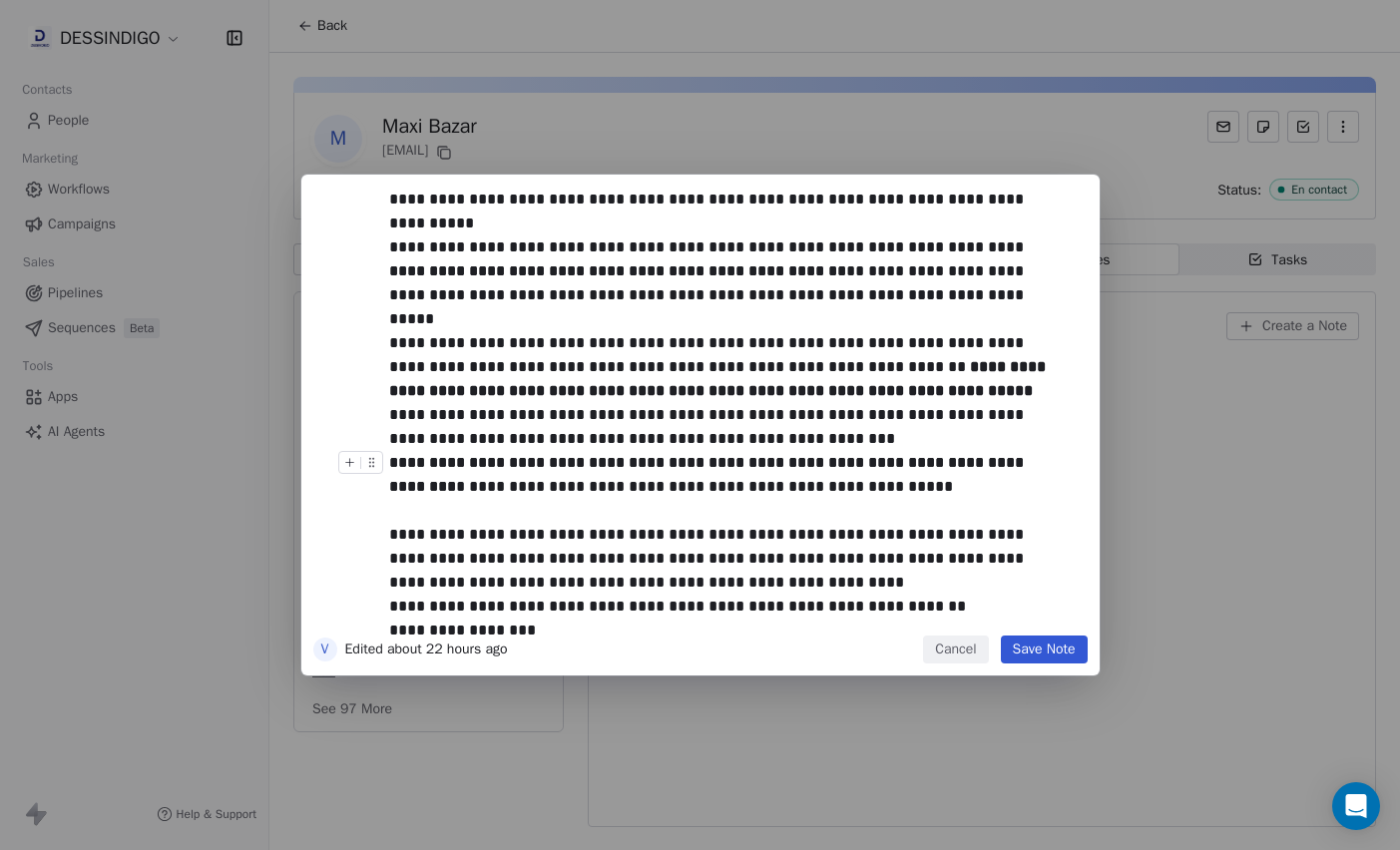 scroll, scrollTop: 0, scrollLeft: 0, axis: both 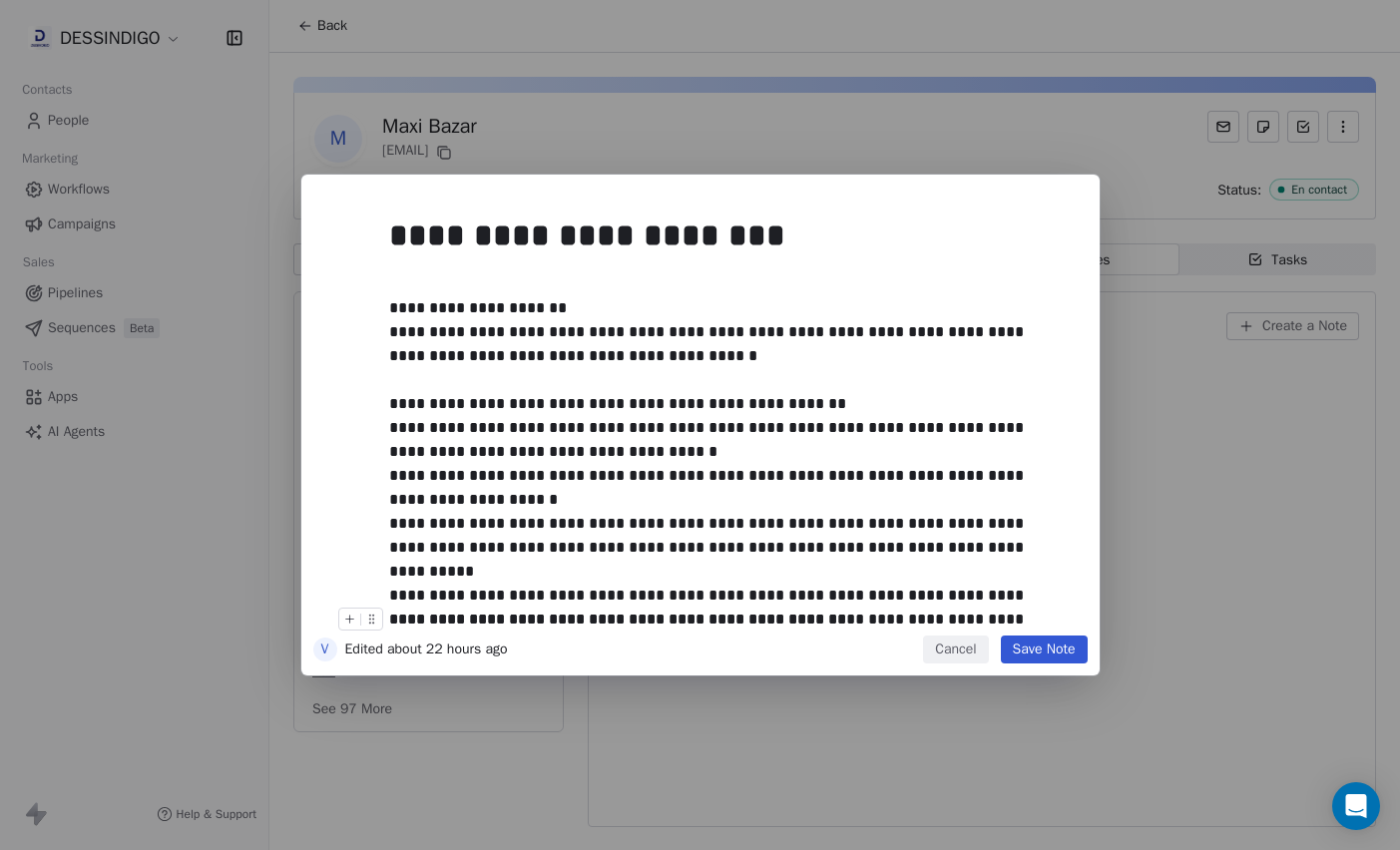 click on "Save Note" at bounding box center (1044, 649) 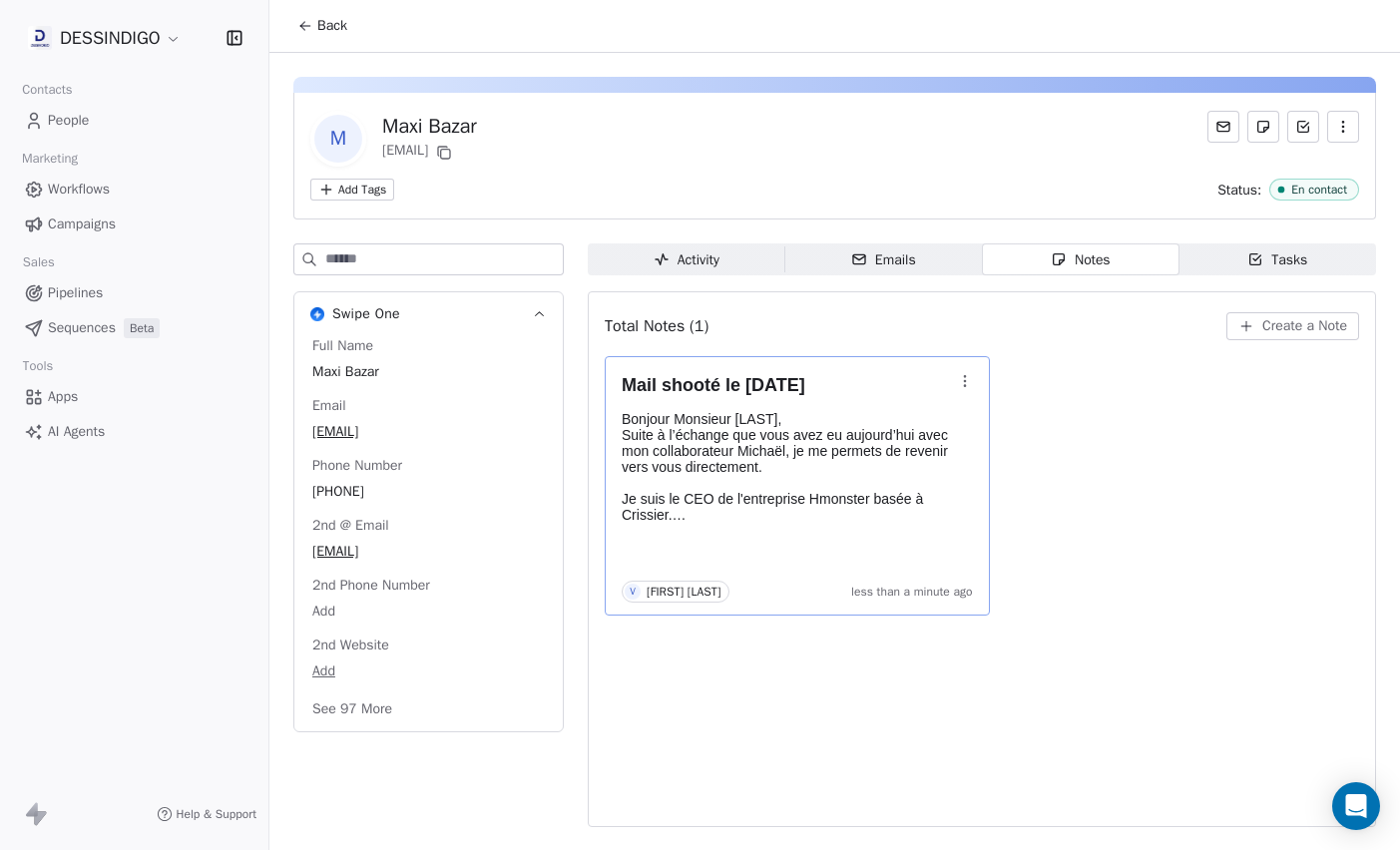 drag, startPoint x: 1062, startPoint y: 524, endPoint x: 1055, endPoint y: 516, distance: 10.630146 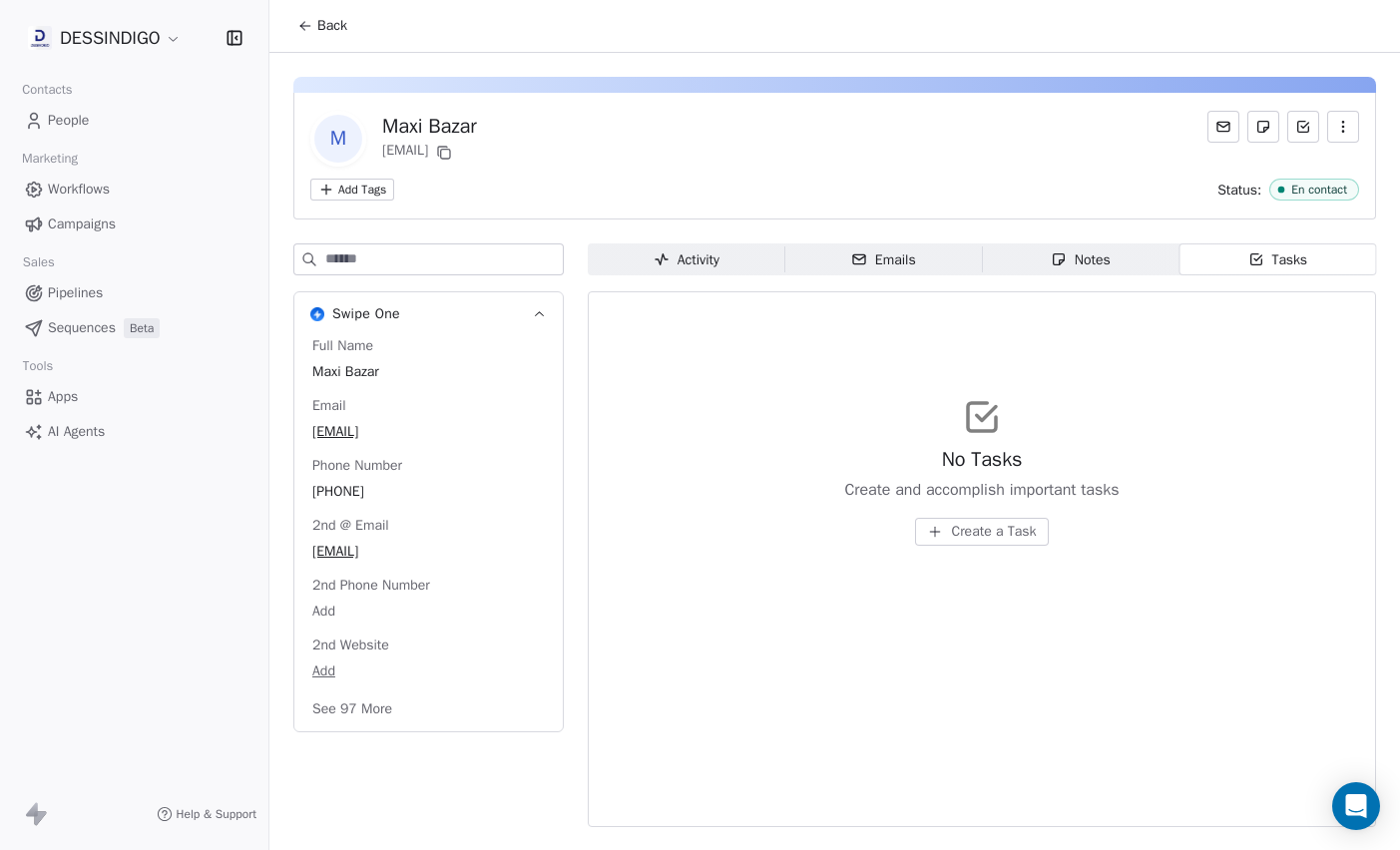 click on "No Tasks Create and accomplish important tasks   Create a Task" at bounding box center (981, 496) 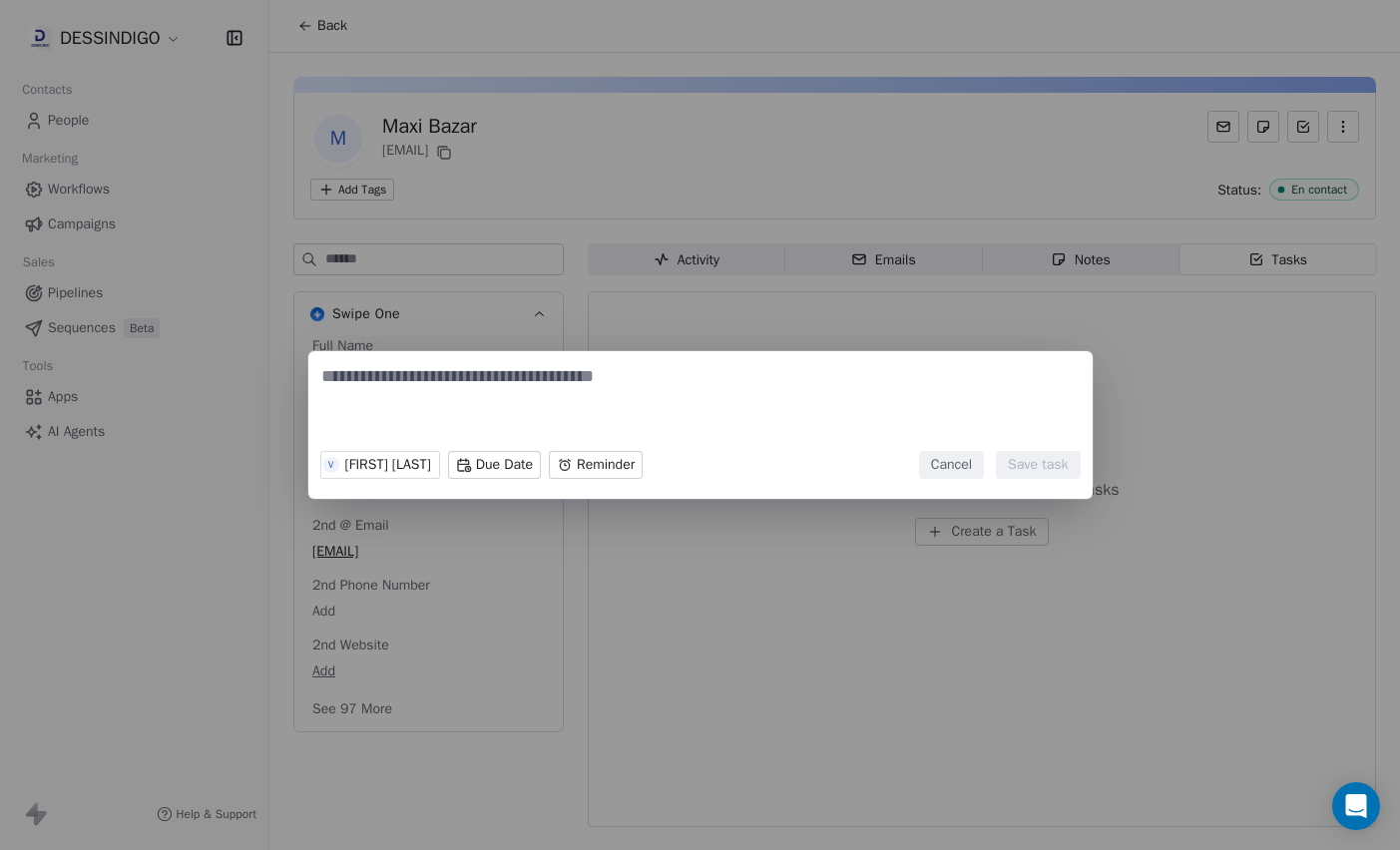 click at bounding box center (700, 403) 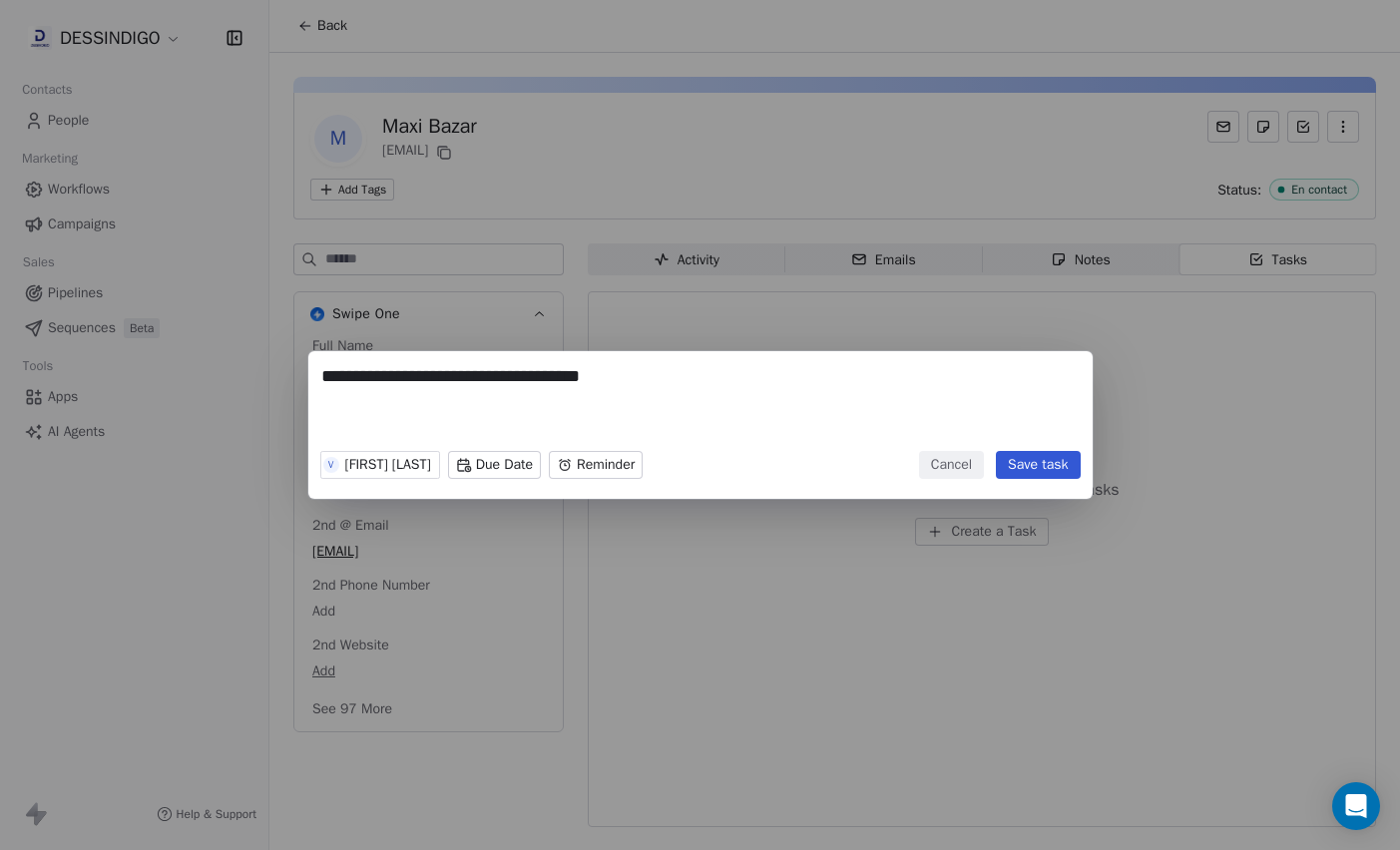 type on "**********" 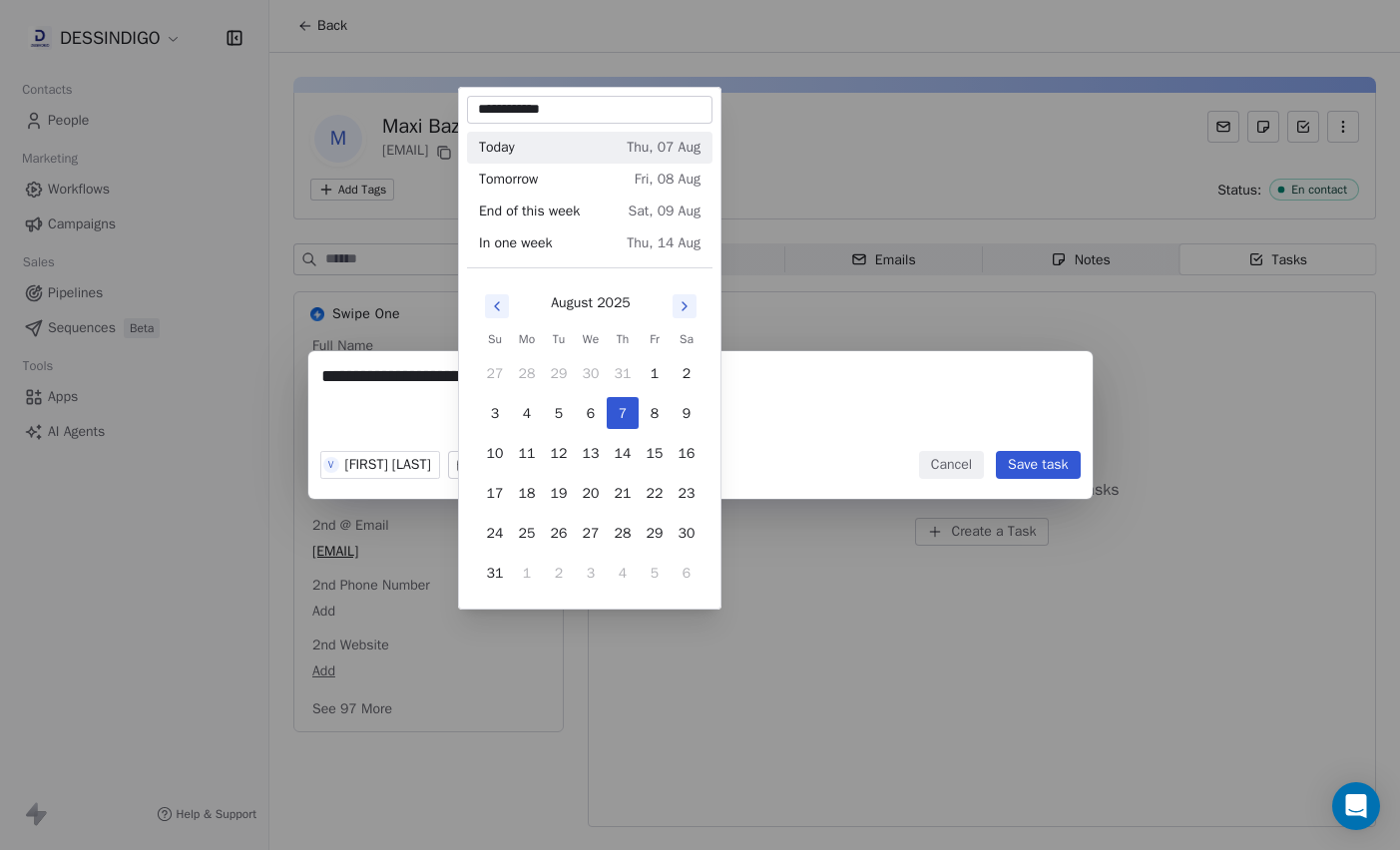 click on "**********" at bounding box center (700, 425) 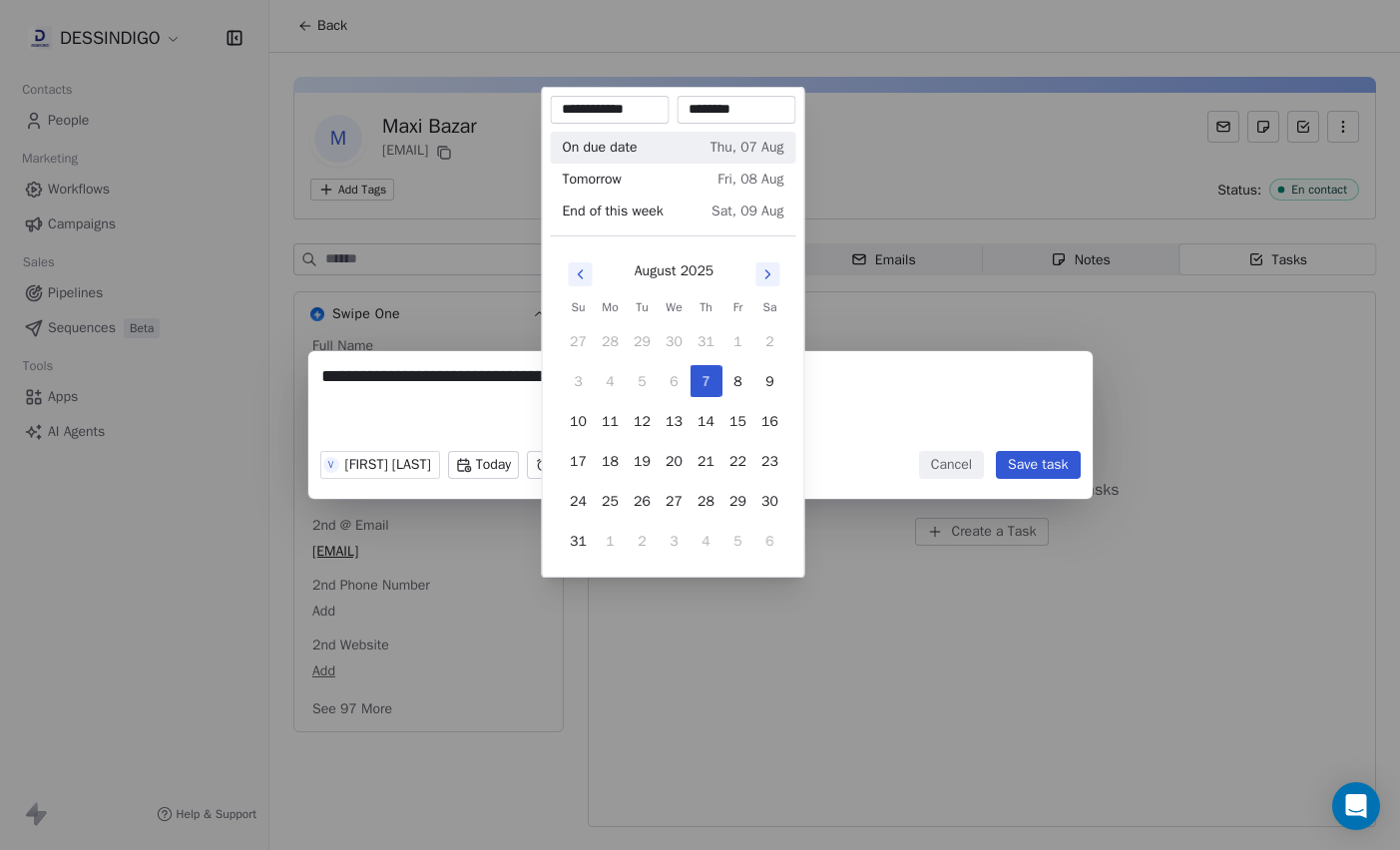 click on "Maxi Bazar - magasin en CH et FR € 3 Contact M Maxi Bazar Owner [FIRST] [LAST] Priority Medium Company Name MAXI BAZAR SA Spécialisation Retail Créattitude - magasin et E-commerce € 1 Contact C Créattitude Owner [FIRST] [LAST] Priority Medium Company Name Creattitudes Spécialisation Art visuel New Deal Relation établie 1 € 20.000 La petite épiserie € 20.000 Contact L La petite épicerie Owner [FIRST] [LAST] Priority - Company Name La Petite Epicierie Spécialisation Retail New Deal Negotiation 1 € 1.000 Aquarelle de provence € 1.000 Contact A Aquarelle de provence Owner [FIRST] [LAST] Priority - Company Name Aquarelle de Provence Spécialisation aquarelle New Deal Won 0 € 0 New Deal Lost 0 € 0 New Deal 1 € €" at bounding box center (700, 425) 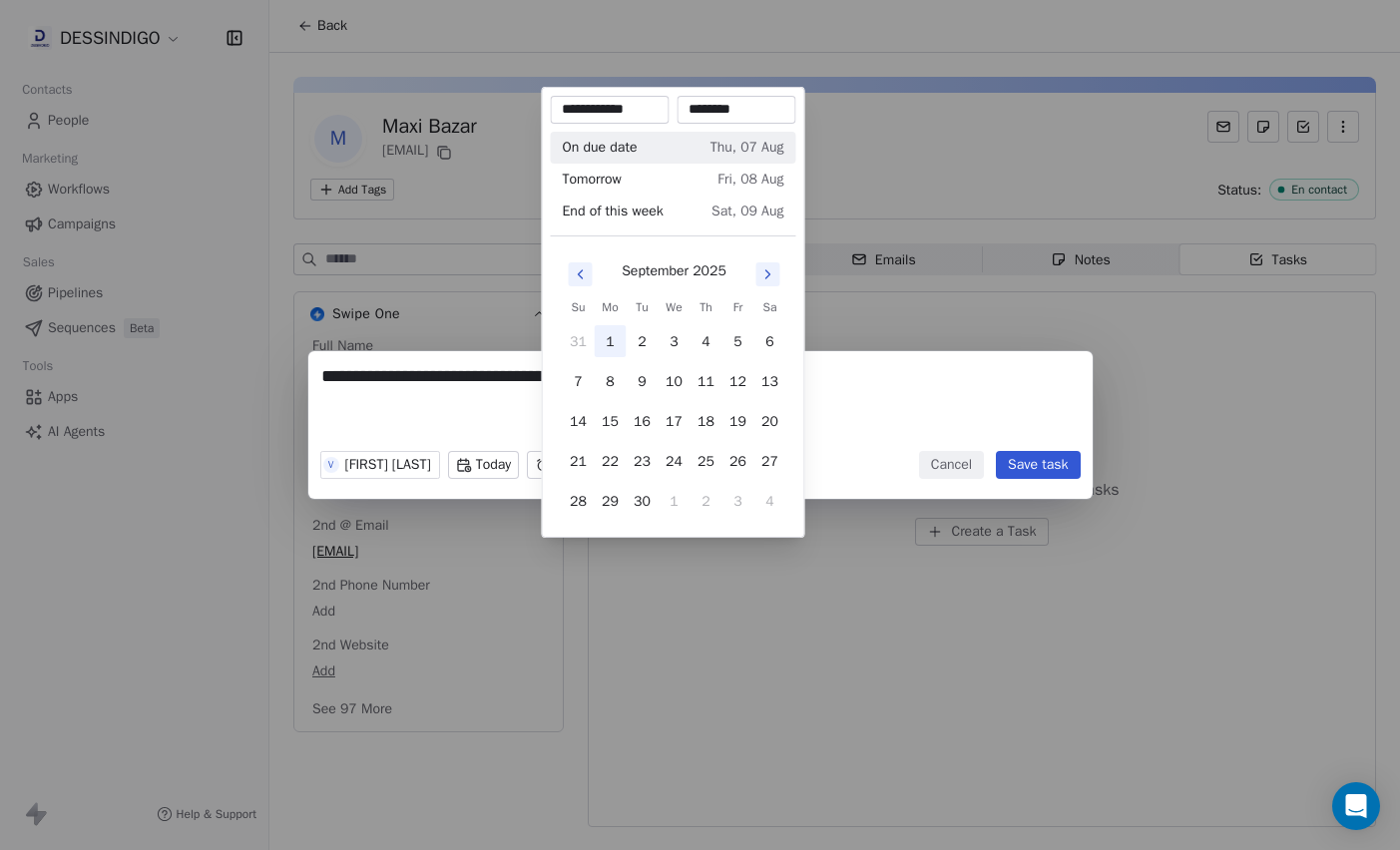 click on "1" at bounding box center [611, 341] 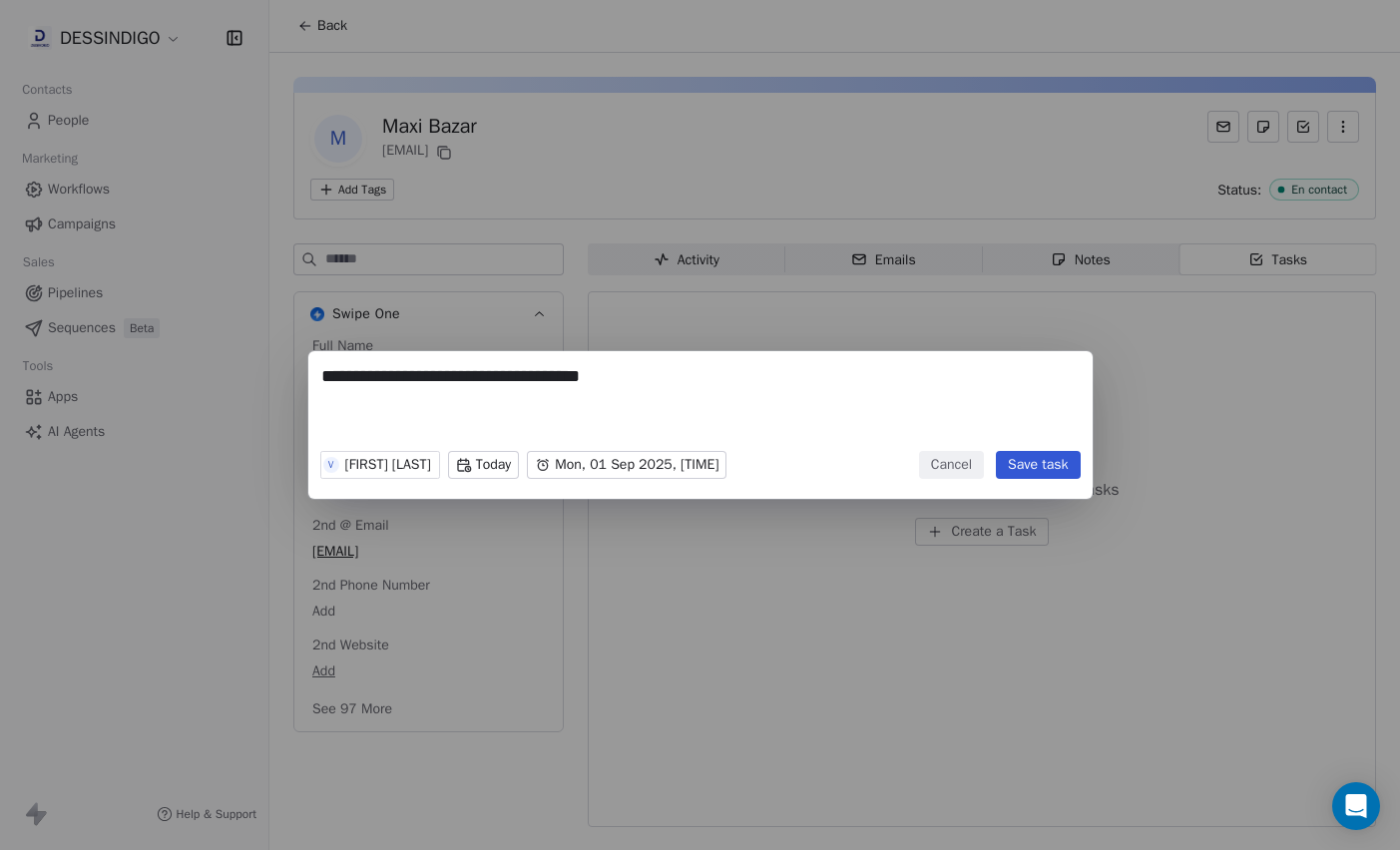 drag, startPoint x: 1037, startPoint y: 468, endPoint x: 816, endPoint y: 428, distance: 224.59074 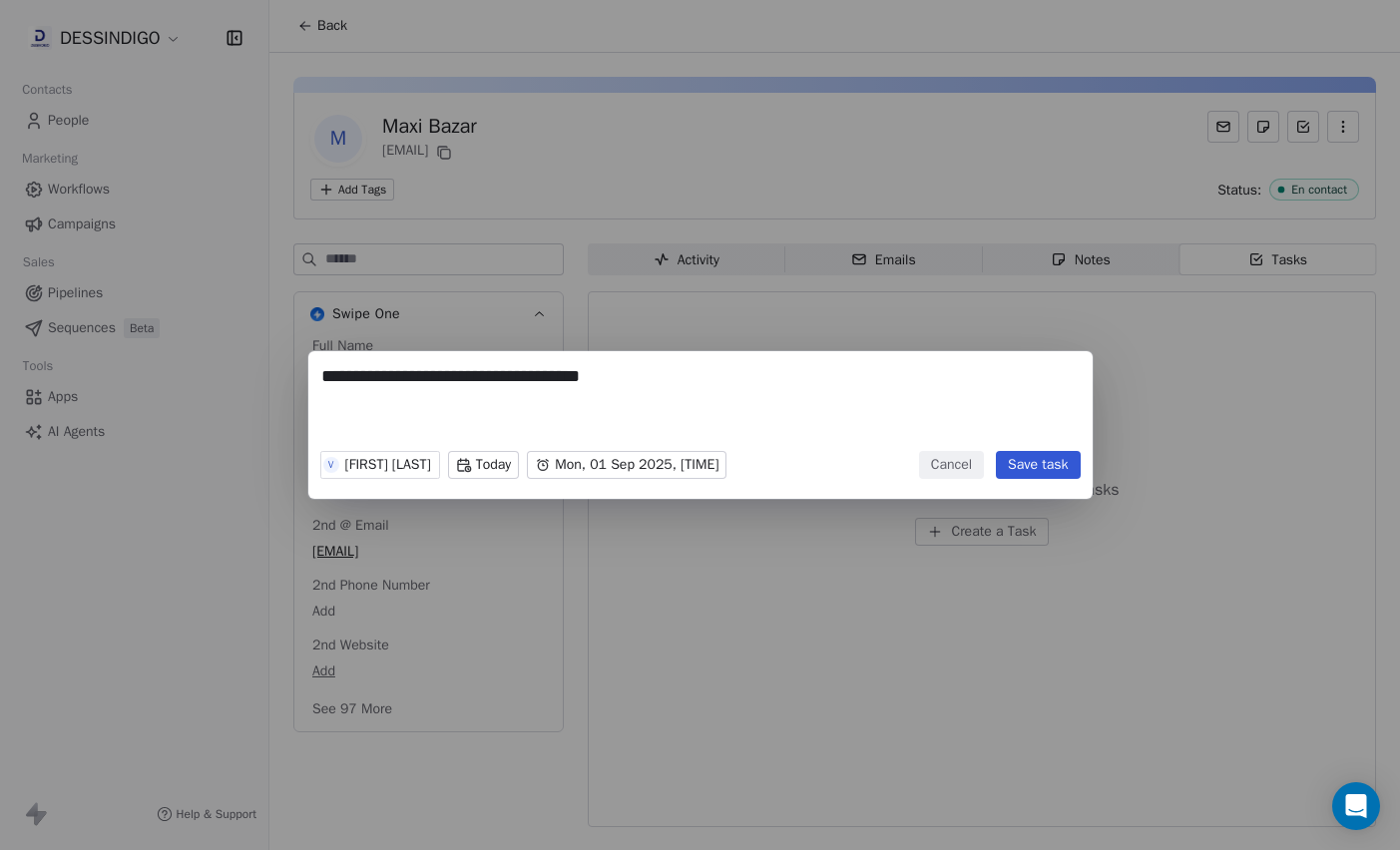 click on "**********" at bounding box center (700, 425) 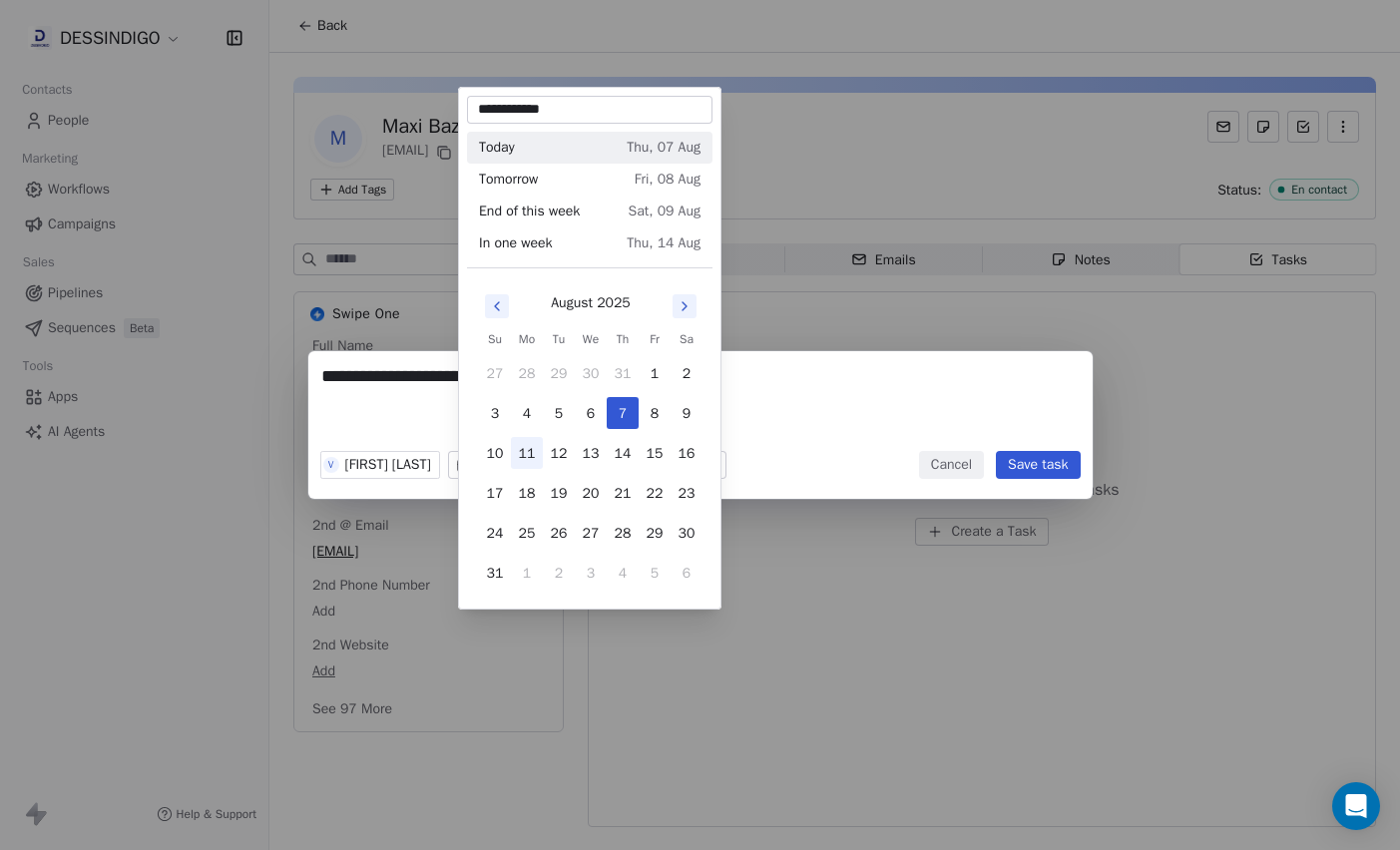 click on "**********" at bounding box center (700, 425) 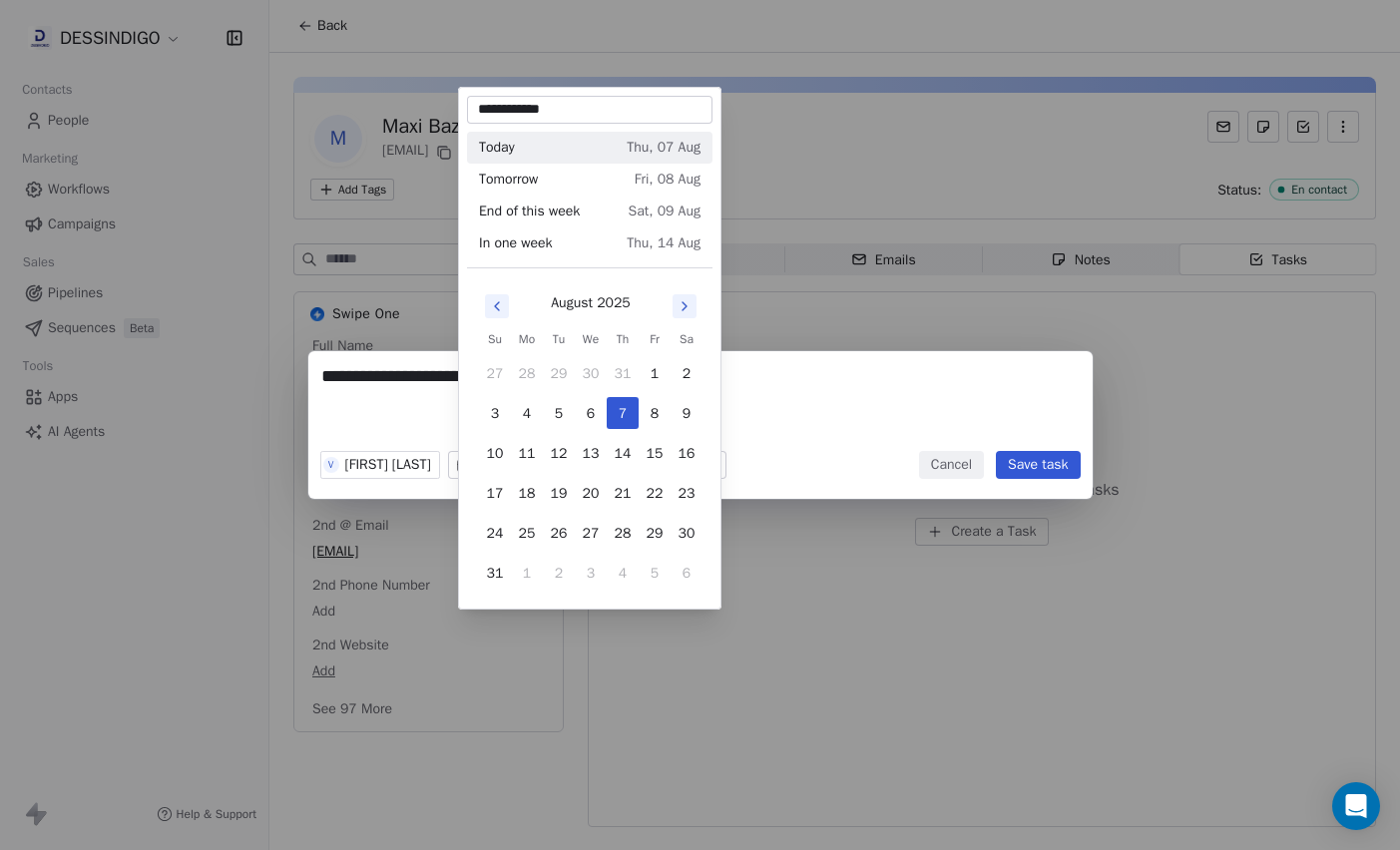 click at bounding box center [685, 306] 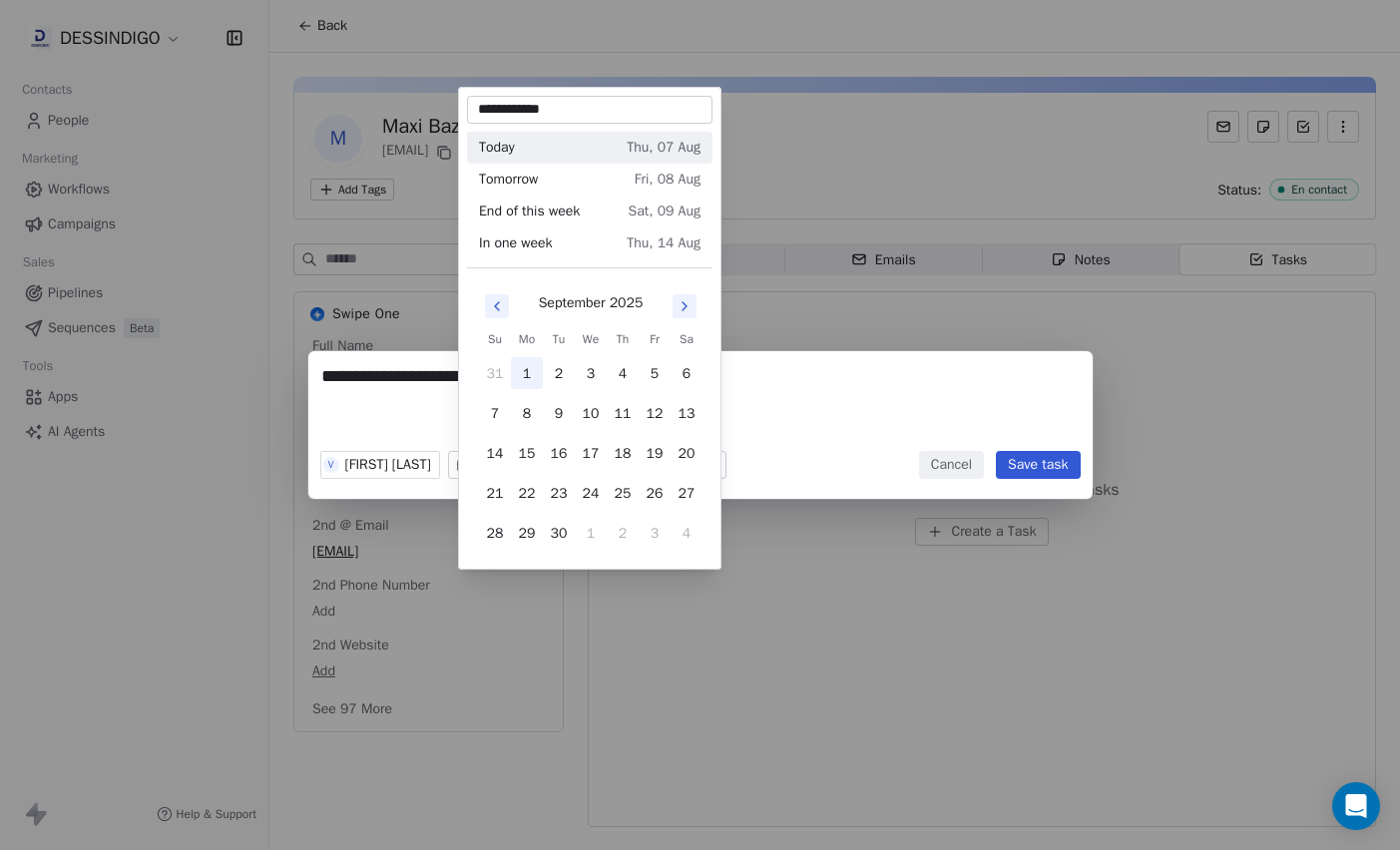 click on "1" at bounding box center [527, 373] 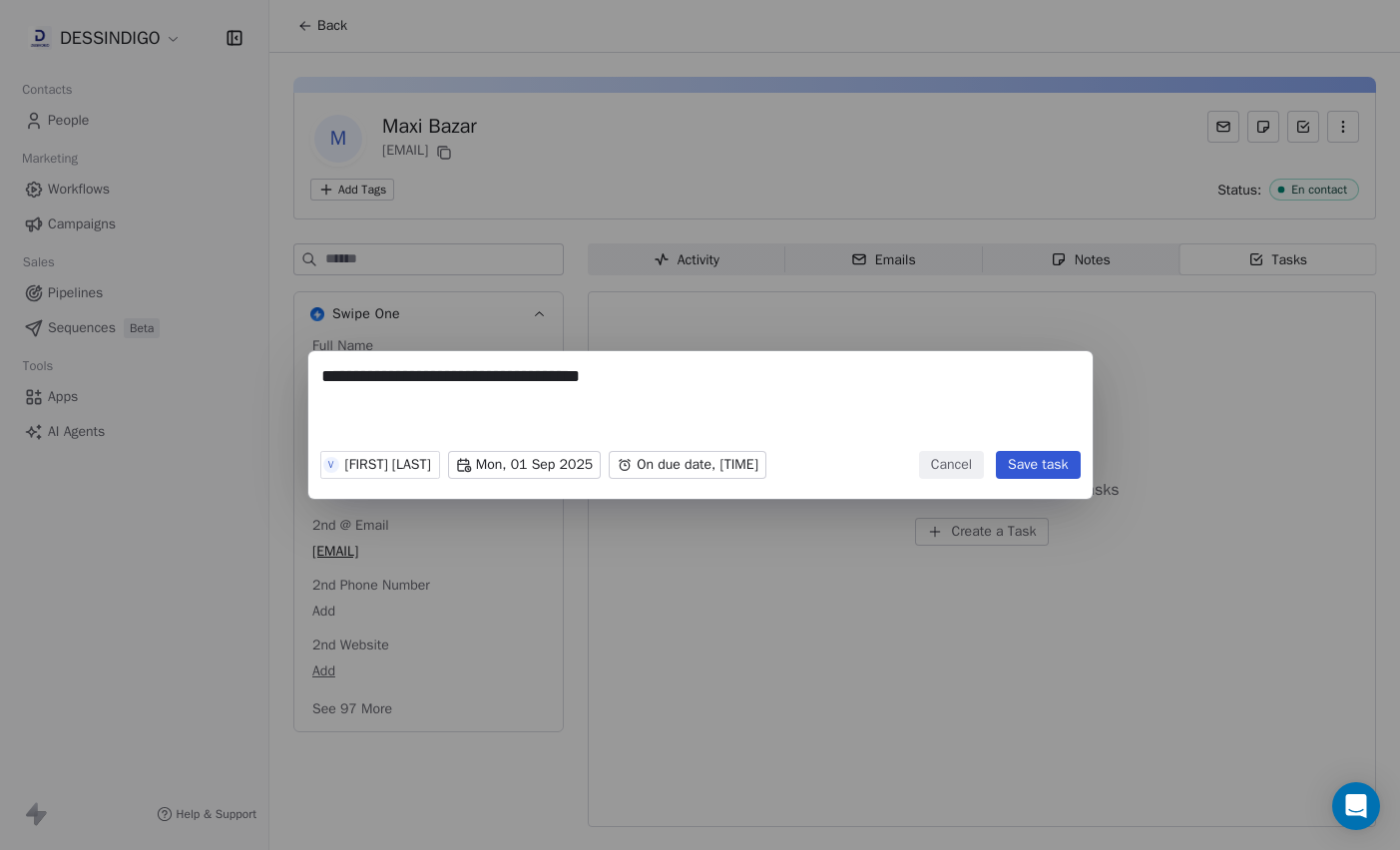 click on "**********" at bounding box center [700, 425] 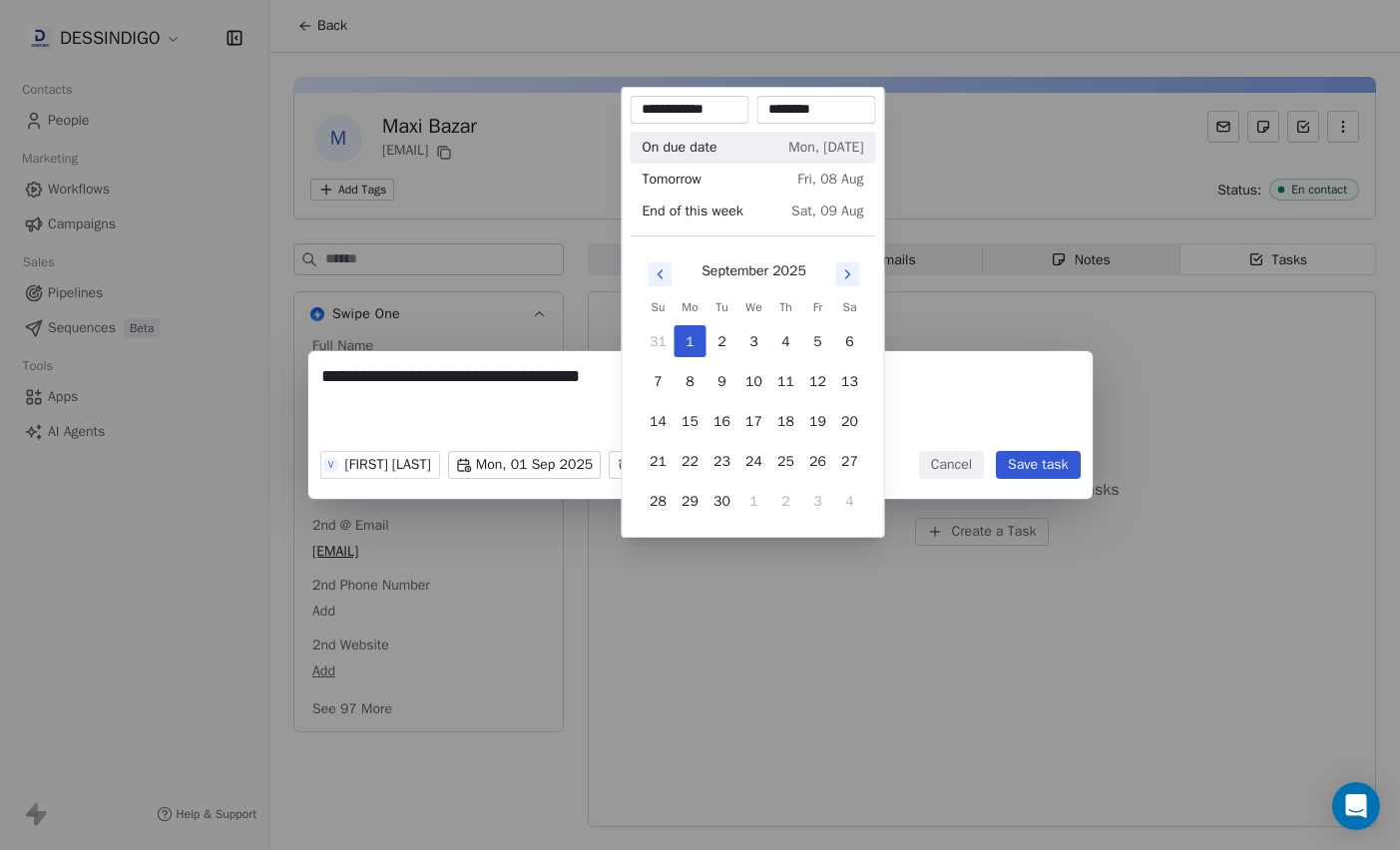 drag, startPoint x: 1012, startPoint y: 413, endPoint x: 1015, endPoint y: 426, distance: 13.341664 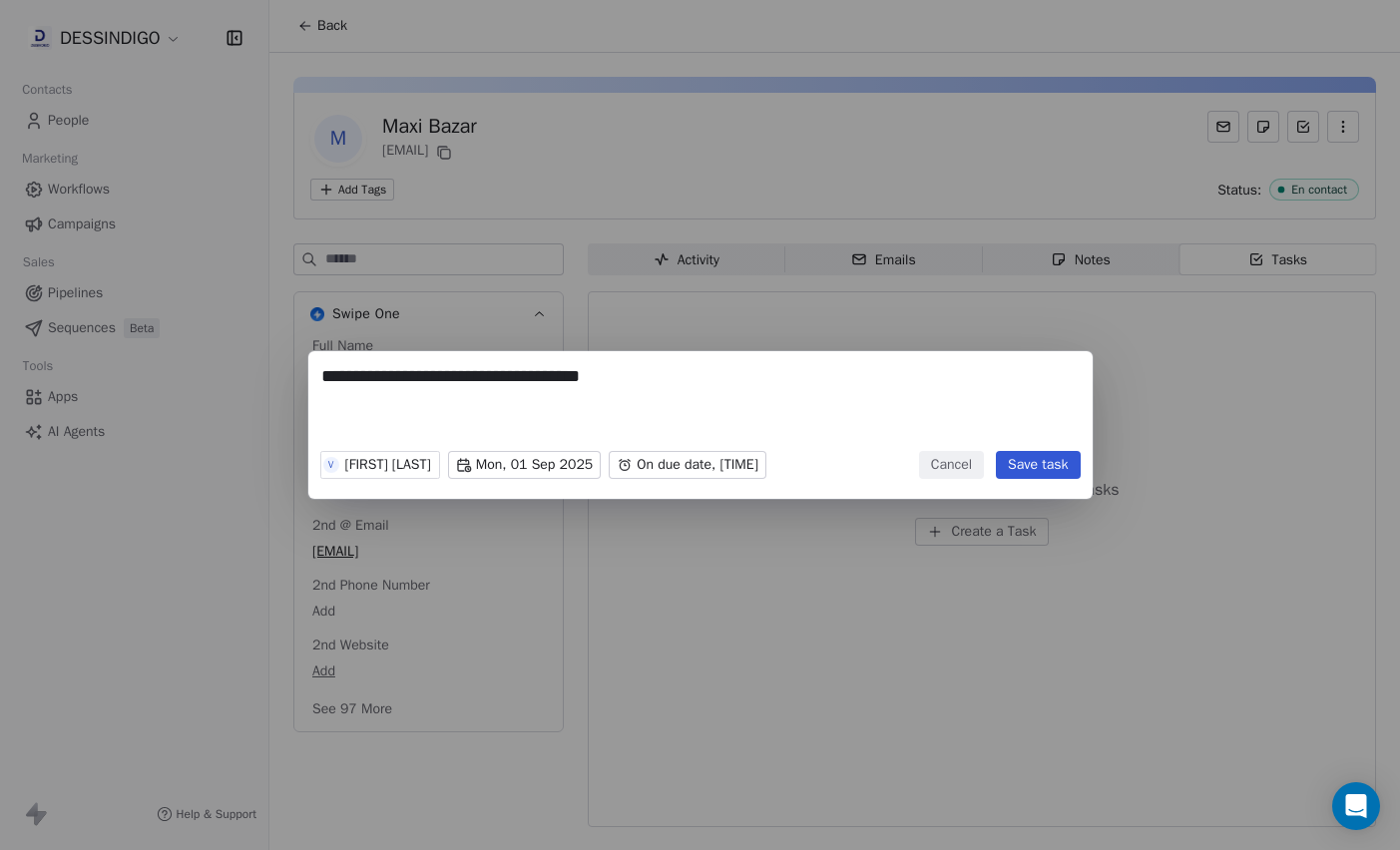 click on "Save task" at bounding box center [1038, 465] 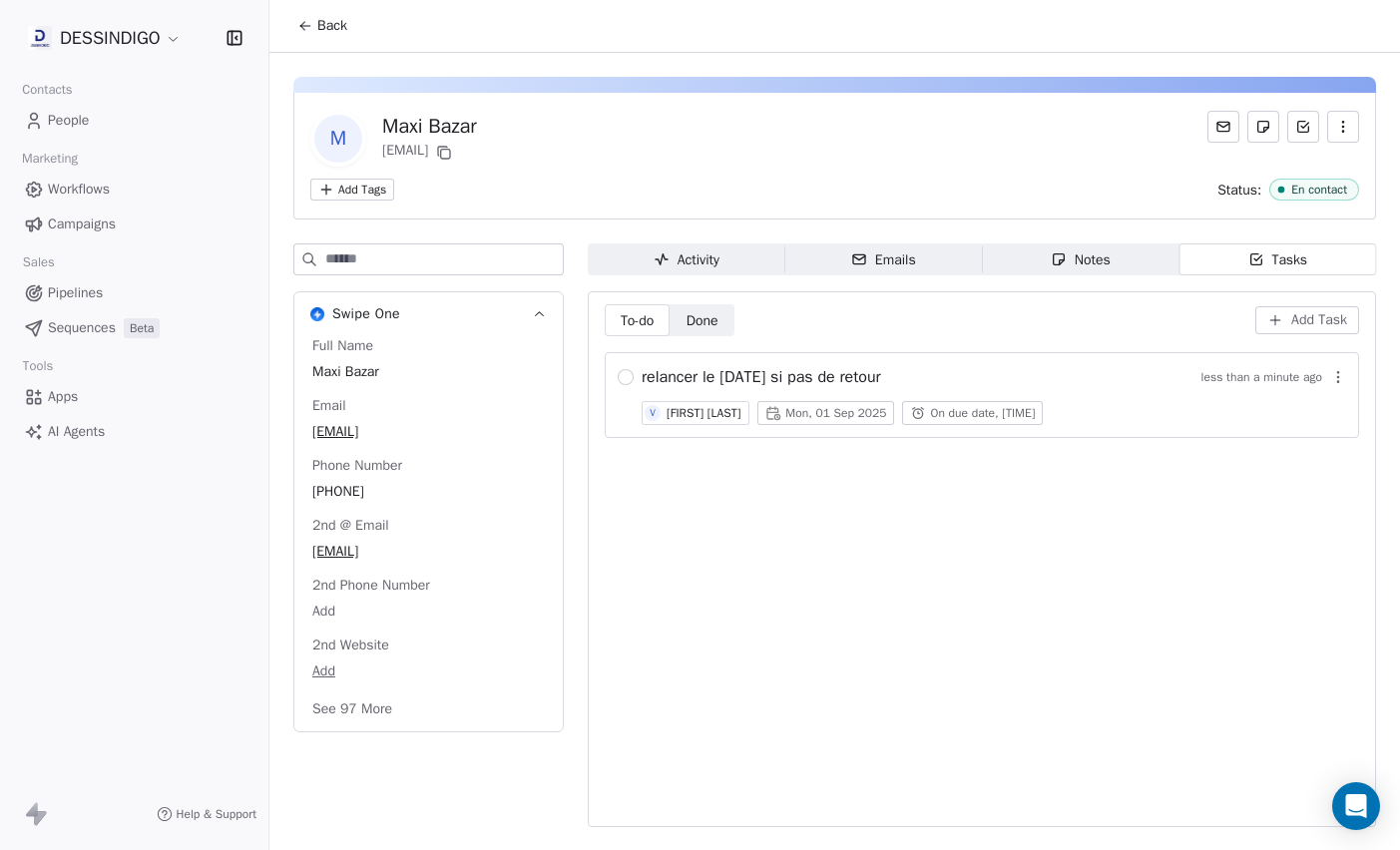click on "Workflows" at bounding box center [79, 189] 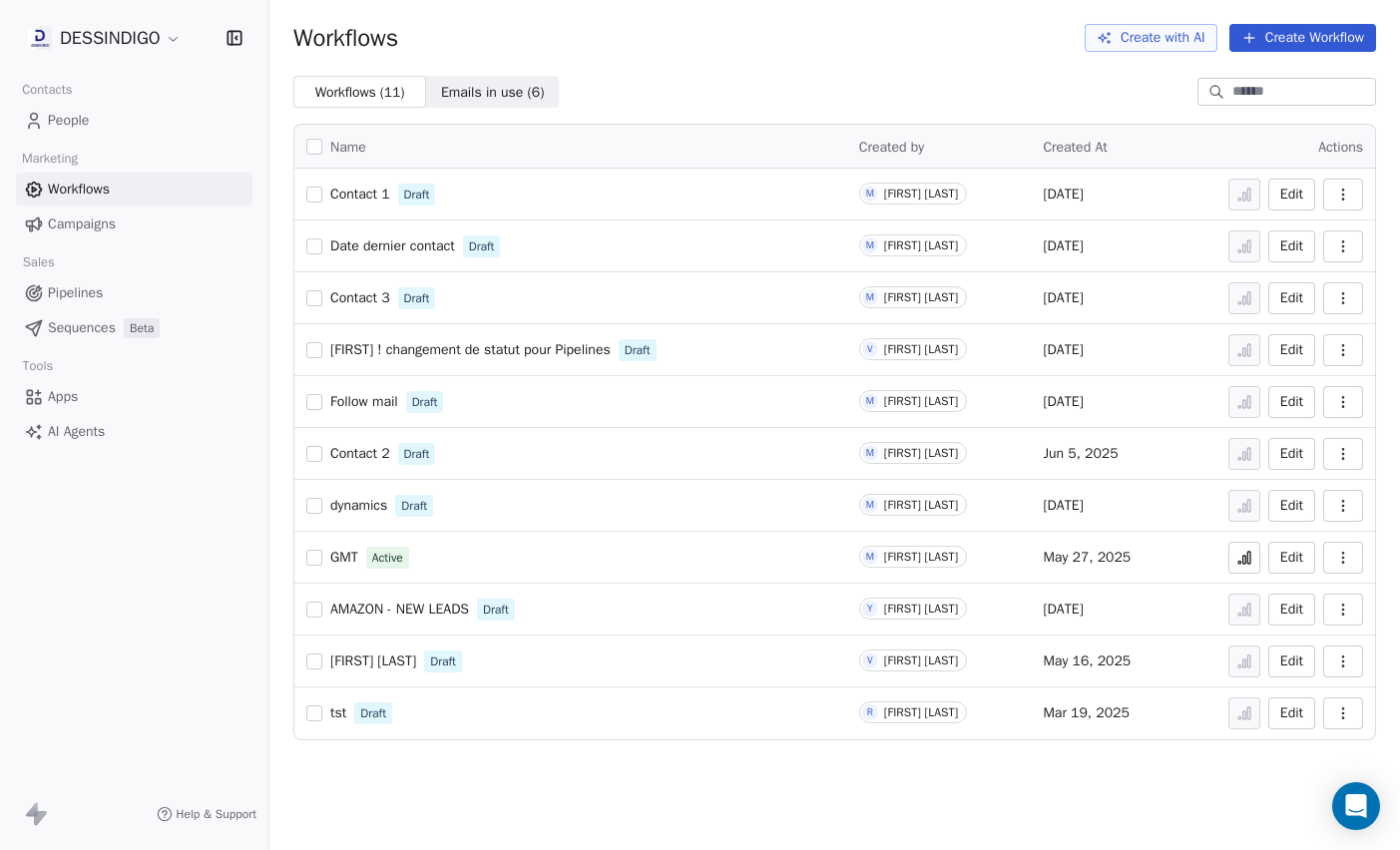 click on "Pipelines" at bounding box center (75, 292) 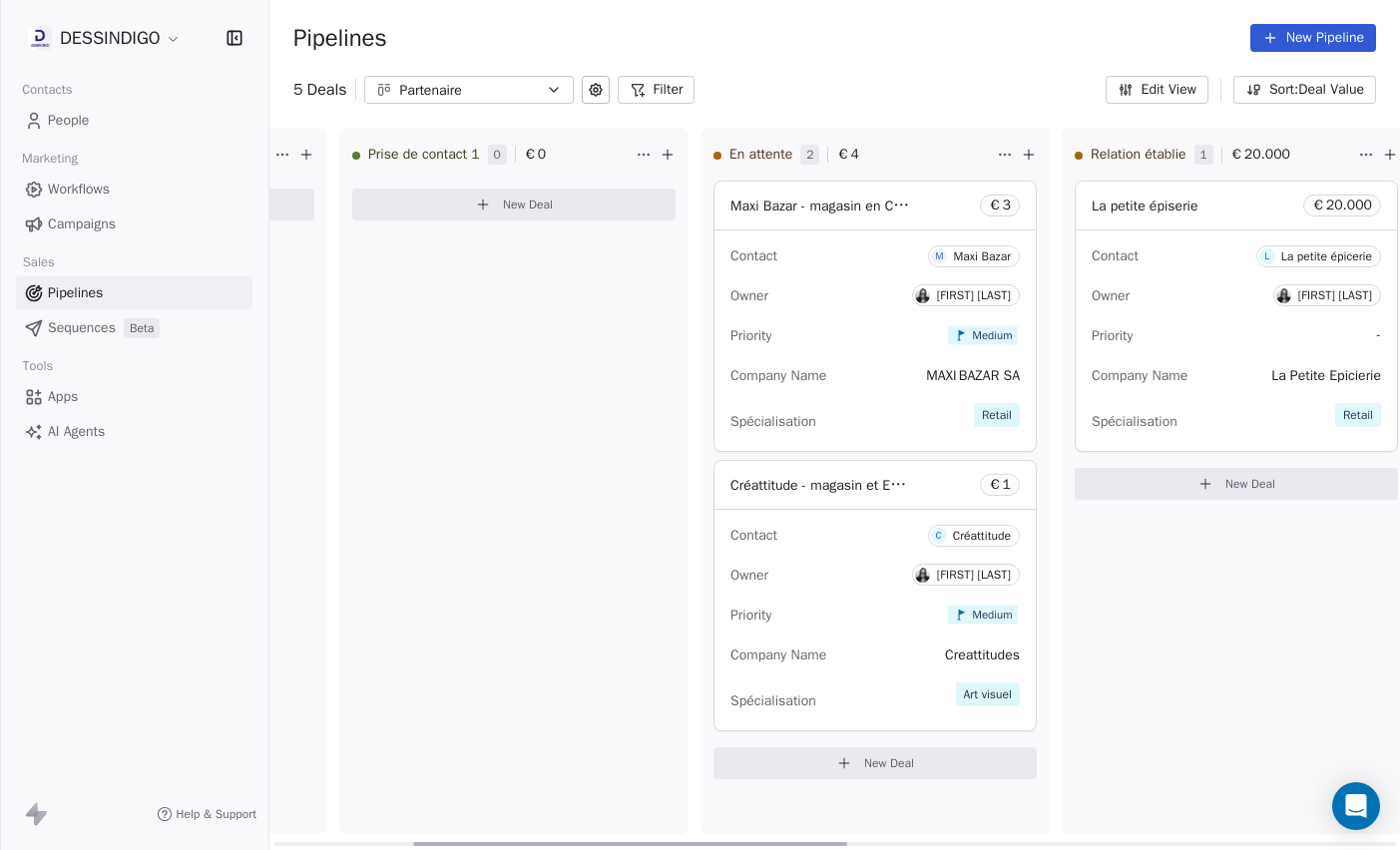 scroll, scrollTop: 0, scrollLeft: 439, axis: horizontal 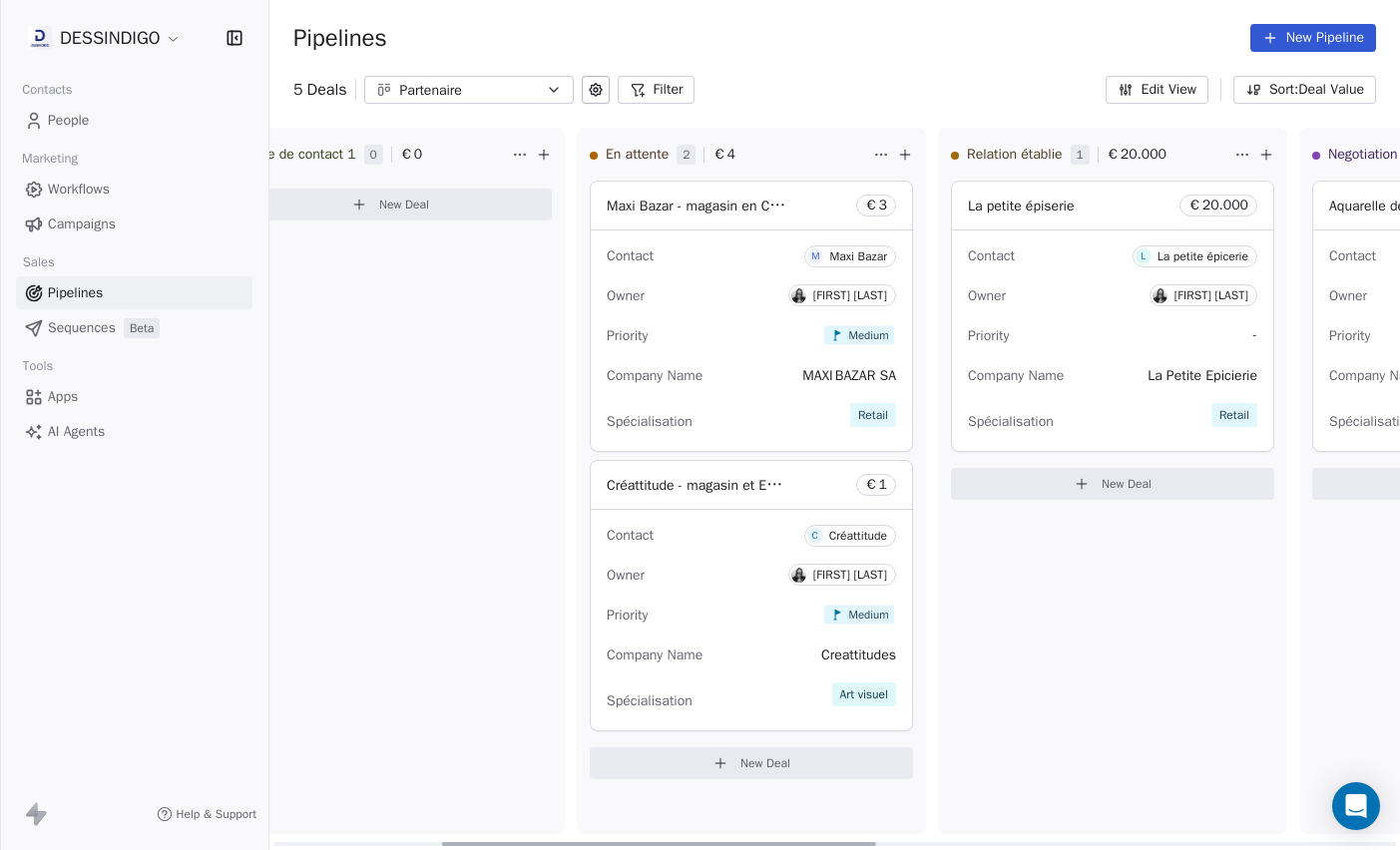 click on "Maxi Bazar - magasin en CH et FR € 3" at bounding box center (751, 206) 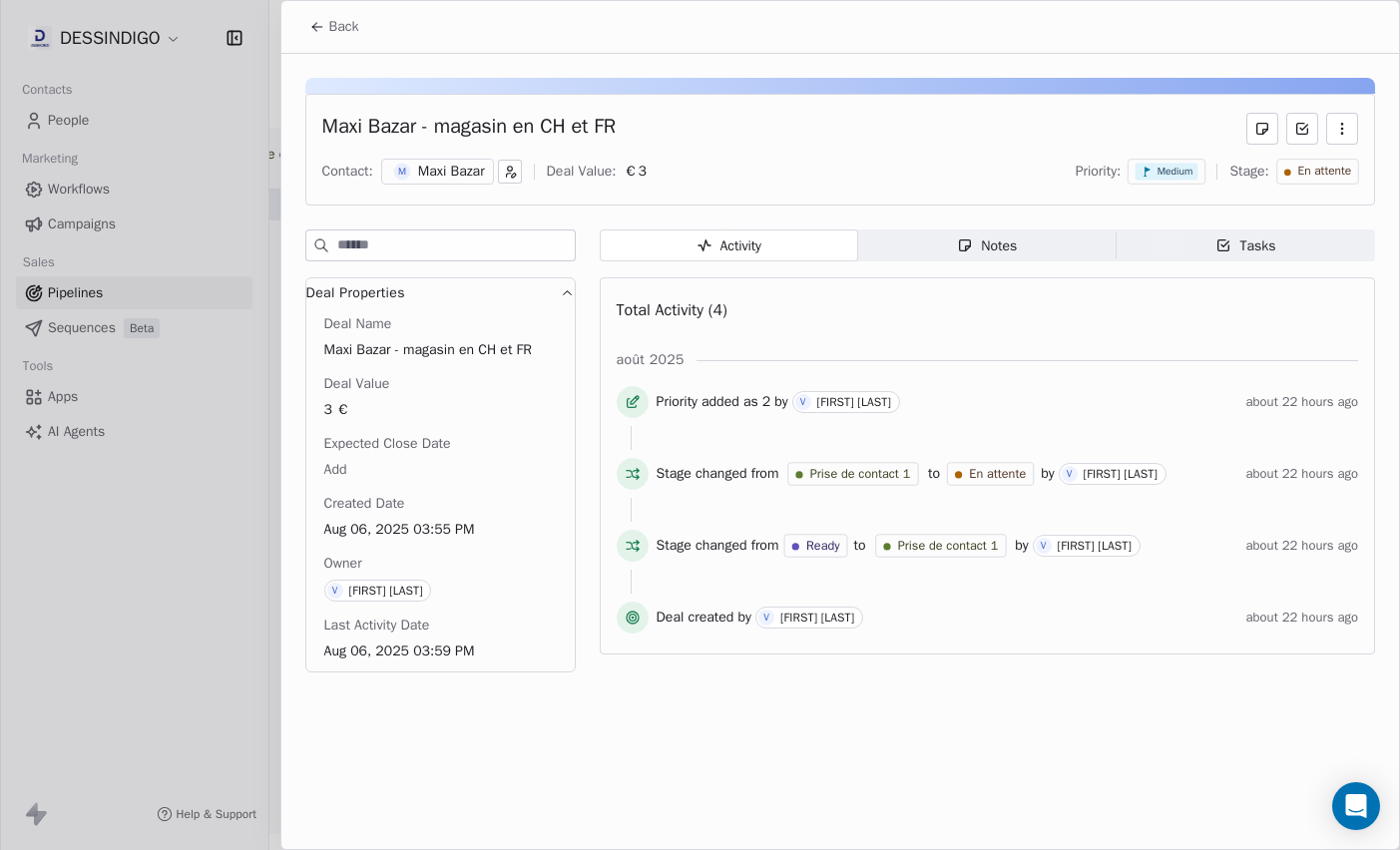 click 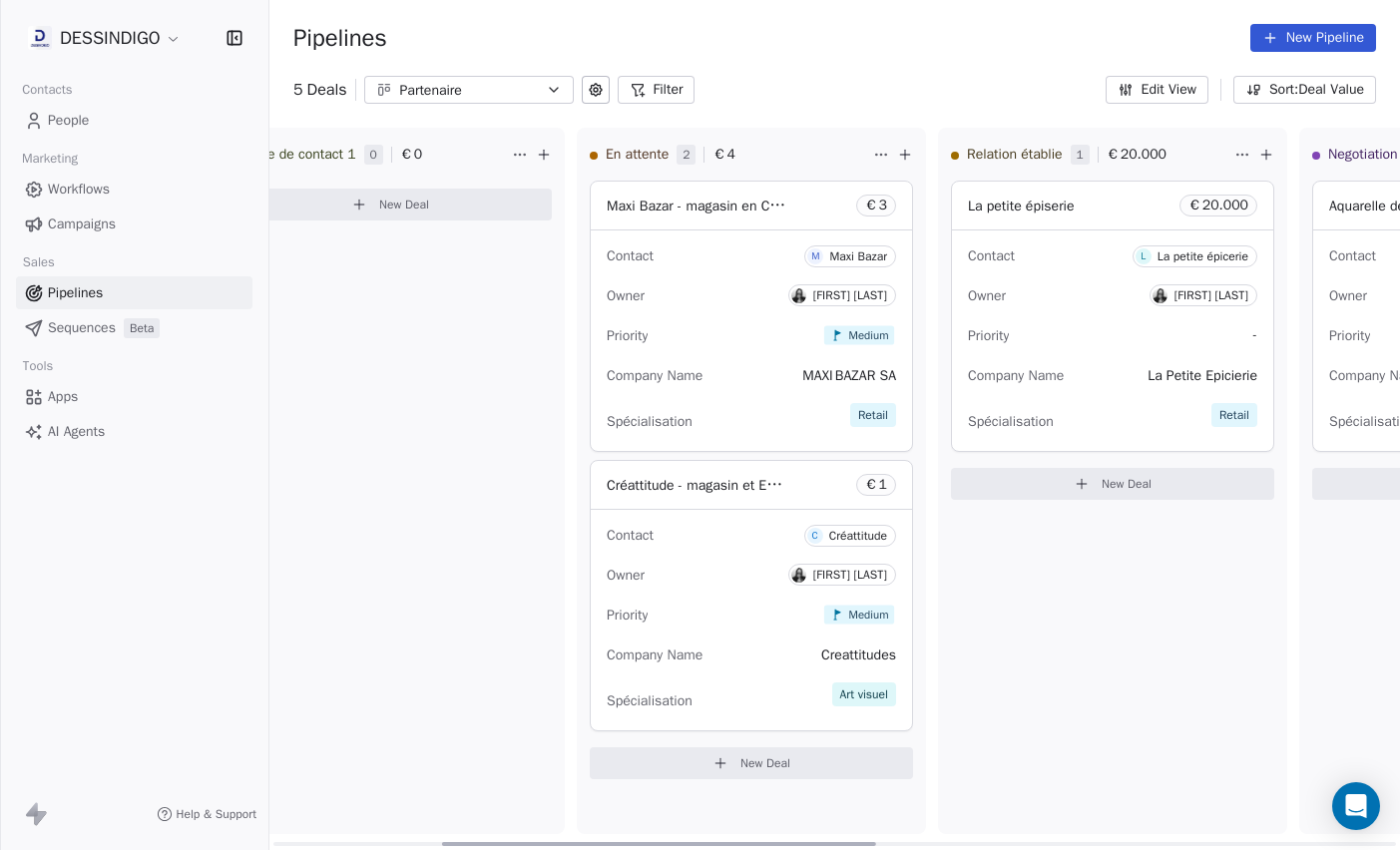 click on "DESSINDIGO Contacts People Marketing Workflows Campaigns Sales Pipelines Sequences Beta Tools Apps AI Agents Help & Support Pipelines New Pipeline 5 Deals Partenaire Filter Edit View Sort: Deal Value Ready 0 € 0 New Deal Prise de contact 1 0 € 0 New Deal En attente 2 € 4 Maxi Bazar - magasin en CH et FR € 3 Contact M Maxi Bazar Owner [FIRST] [LAST] Priority Medium Company Name MAXI BAZAR SA Spécialisation Retail Créattitude - magasin et E-commerce € 1 Contact C Créattitude Owner [FIRST] [LAST] Priority Medium Company Name Creattitudes Spécialisation Art visuel New Deal Relation établie 1 € 20.000 La petite épiserie € 20.000 Contact L La petite épicerie Owner [FIRST] [LAST] Priority - Company Name La Petite Epicierie Spécialisation Retail New Deal Negotiation 1 € 1.000 Aquarelle de provence € 1.000 Contact A Aquarelle de provence Owner [FIRST] [LAST] Priority - Company Name Aquarelle de Provence Spécialisation aquarelle New Deal Won 0 € 0 New Deal Lost 0 € 0 New Deal 1 € €" at bounding box center (700, 425) 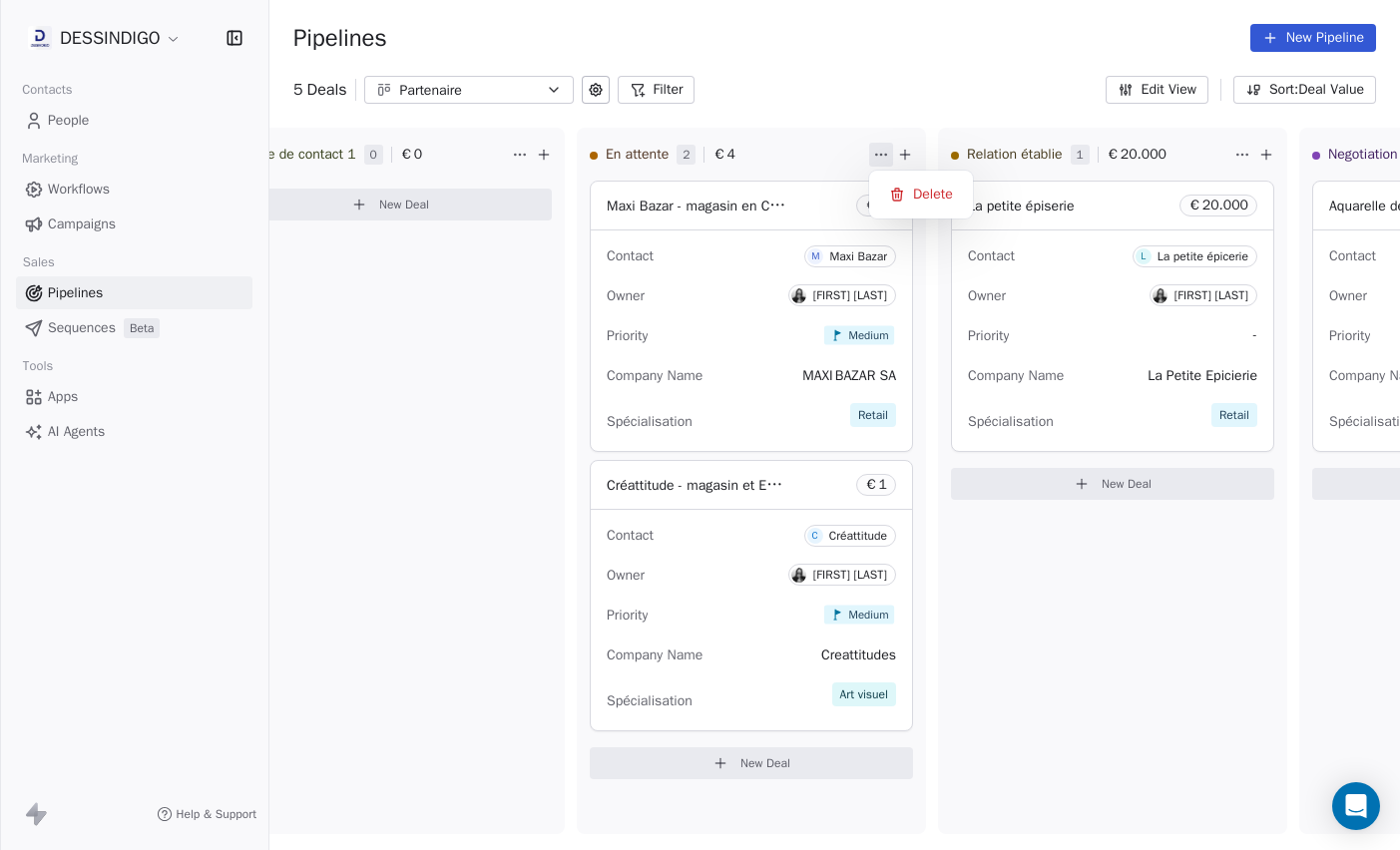 click on "DESSINDIGO Contacts People Marketing Workflows Campaigns Sales Pipelines Sequences Beta Tools Apps AI Agents Help & Support Pipelines New Pipeline 5 Deals Partenaire Filter Edit View Sort: Deal Value Ready 0 € 0 New Deal Prise de contact 1 0 € 0 New Deal En attente 2 € 4 Maxi Bazar - magasin en CH et FR € 3 Contact M Maxi Bazar Owner [FIRST] [LAST] Priority Medium Company Name MAXI BAZAR SA Spécialisation Retail Créattitude - magasin et E-commerce € 1 Contact C Créattitude Owner [FIRST] [LAST] Priority Medium Company Name Creattitudes Spécialisation Art visuel New Deal Relation établie 1 € 20.000 La petite épiserie € 20.000 Contact L La petite épicerie Owner [FIRST] [LAST] Priority - Company Name La Petite Epicierie Spécialisation Retail New Deal Negotiation 1 € 1.000 Aquarelle de provence € 1.000 Contact A Aquarelle de provence Owner [FIRST] [LAST] Priority - Company Name Aquarelle de Provence Spécialisation aquarelle New Deal Won 0 € 0 New Deal Lost 0 € 0 New Deal 1 € €" at bounding box center (700, 425) 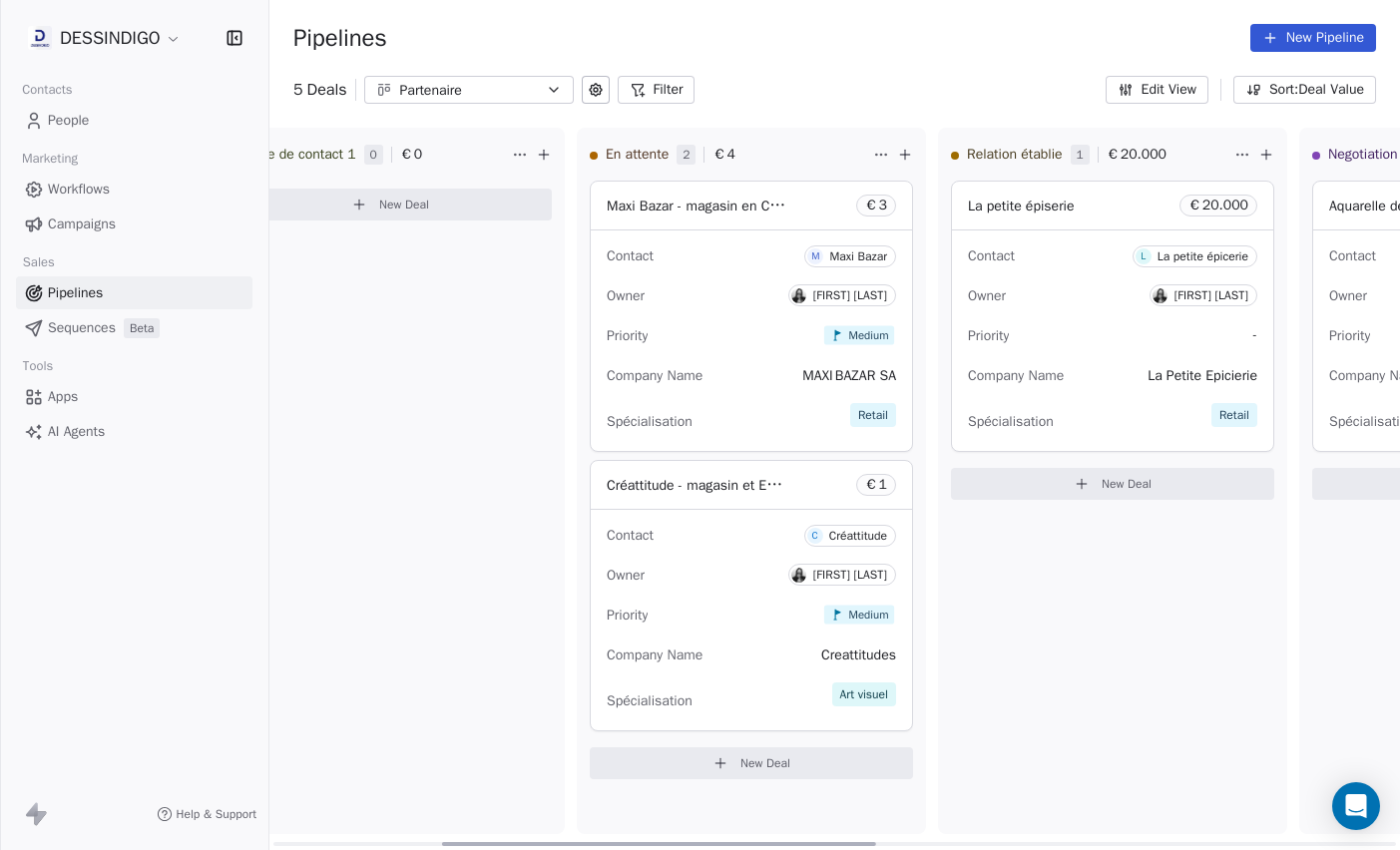 click on "En attente 2 € 4" at bounding box center [729, 155] 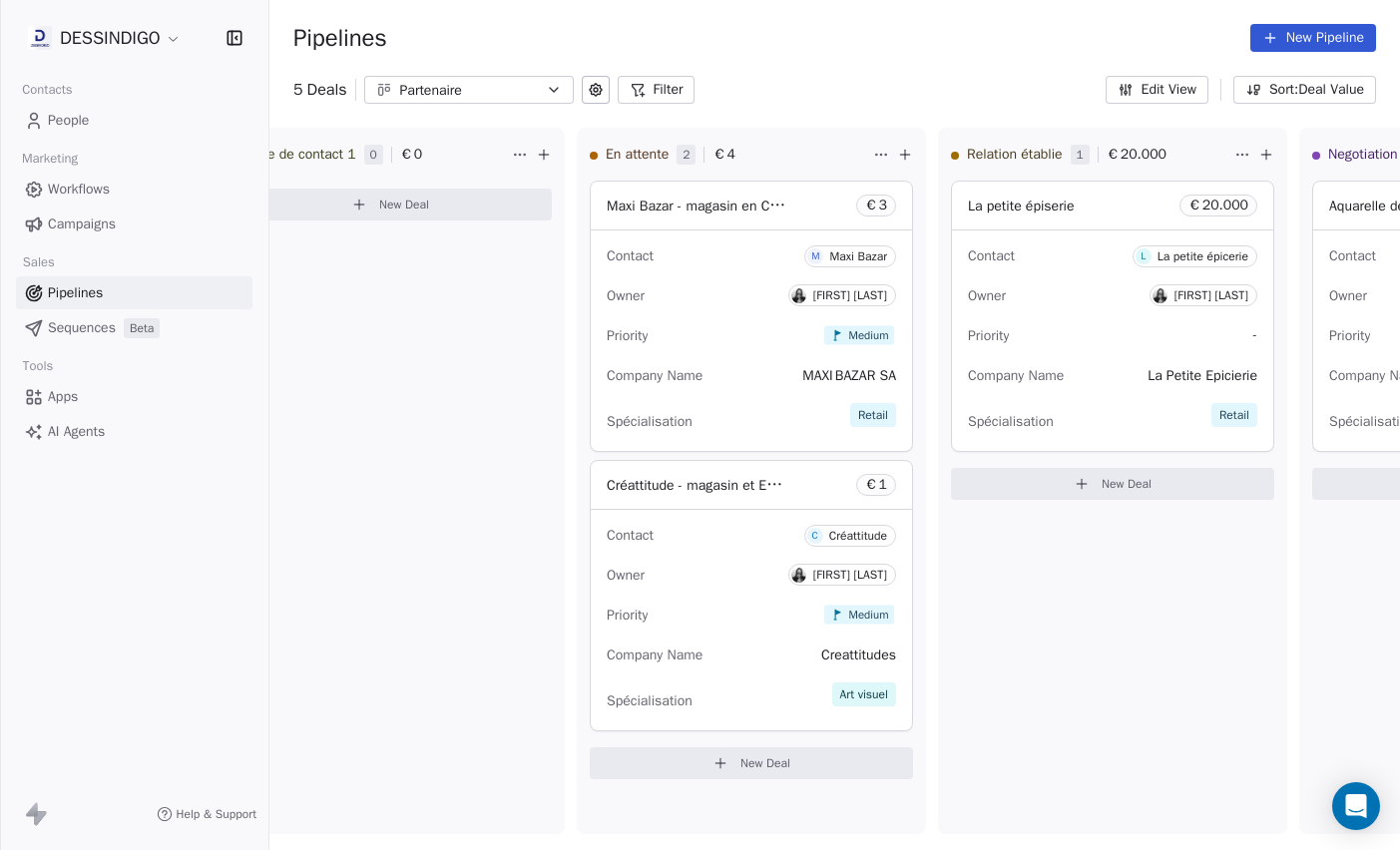 click on "Filter" at bounding box center (657, 90) 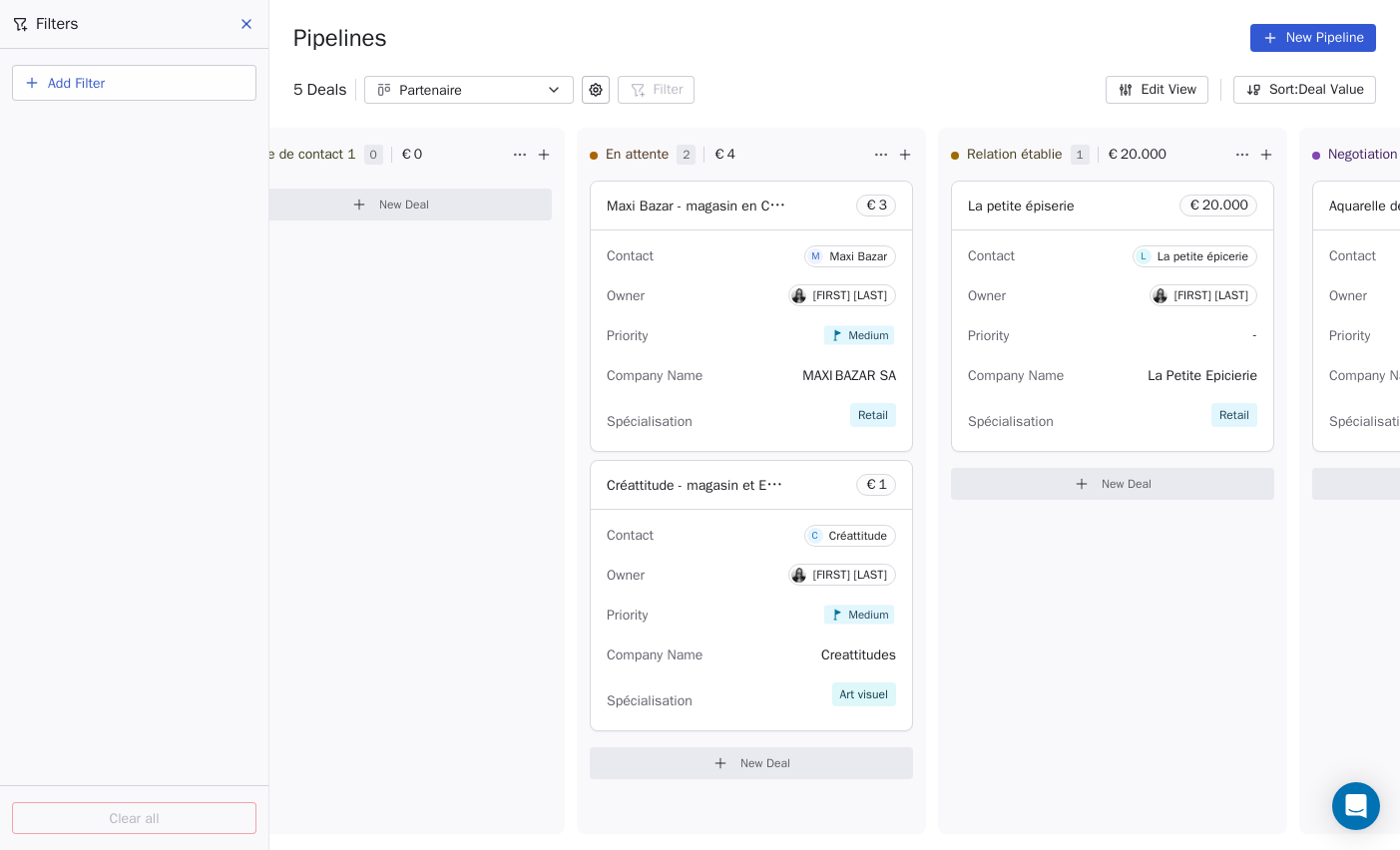 click on "Pipelines  New Pipeline" at bounding box center [834, 38] 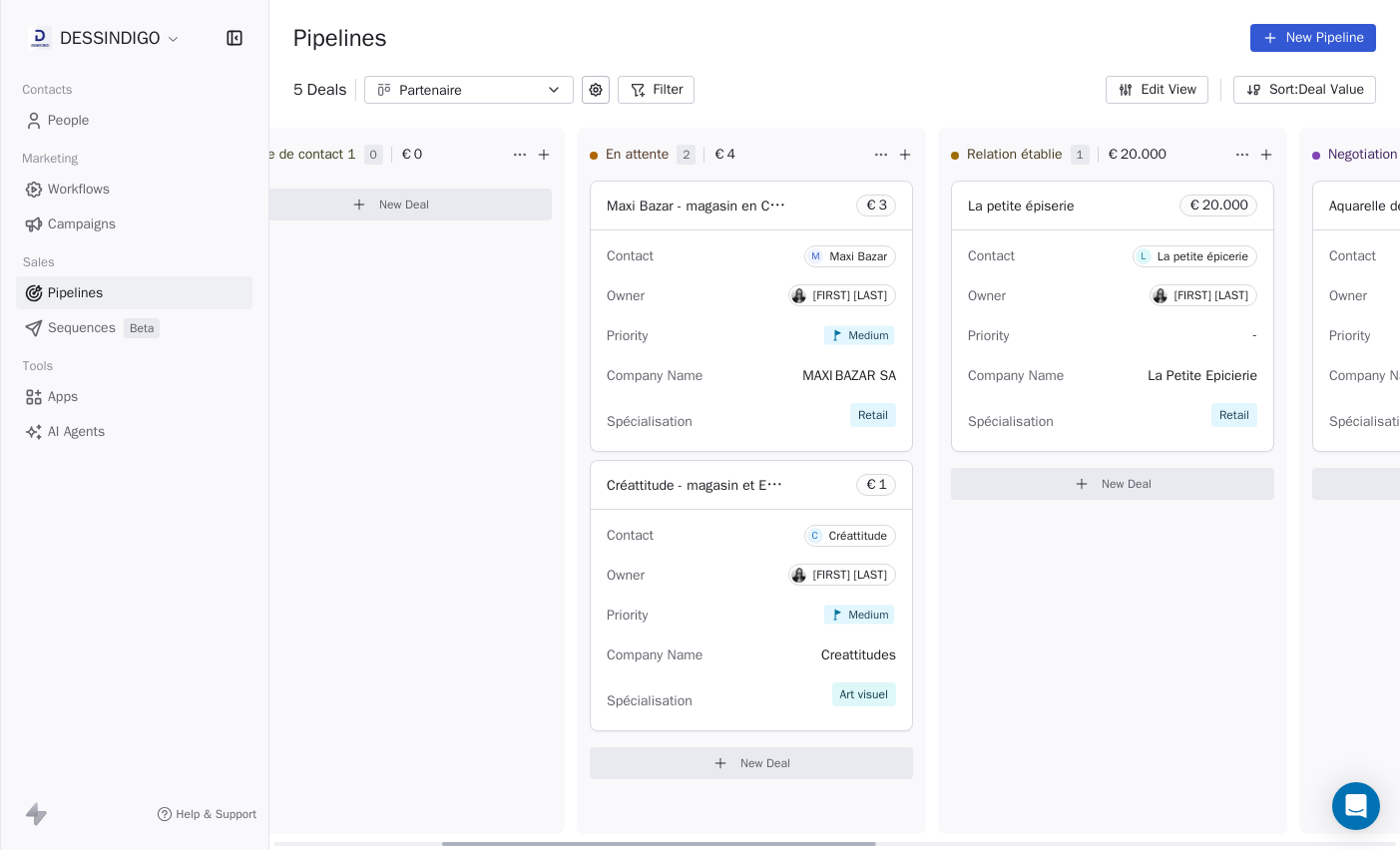 click on "Prise de contact 1 0 € 0 New Deal" at bounding box center [390, 481] 